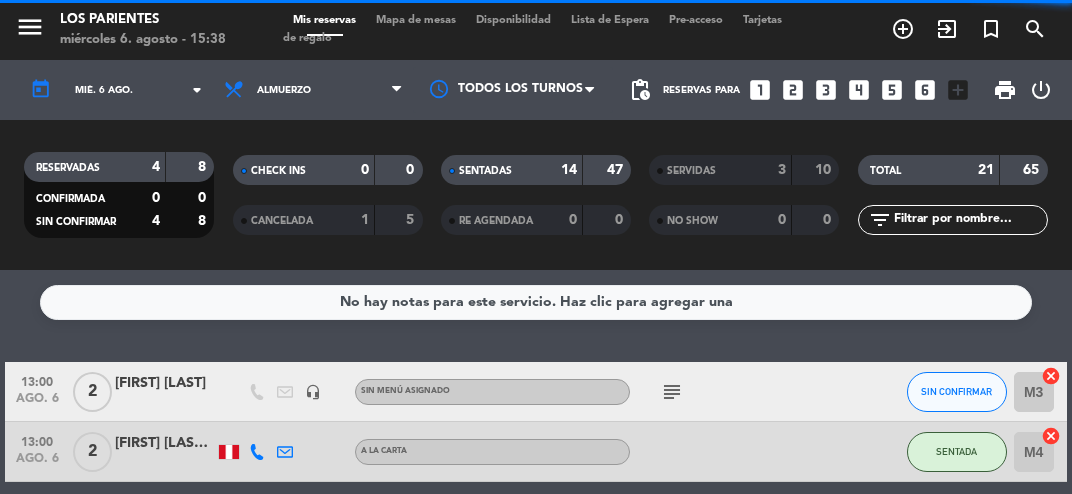 scroll, scrollTop: 0, scrollLeft: 0, axis: both 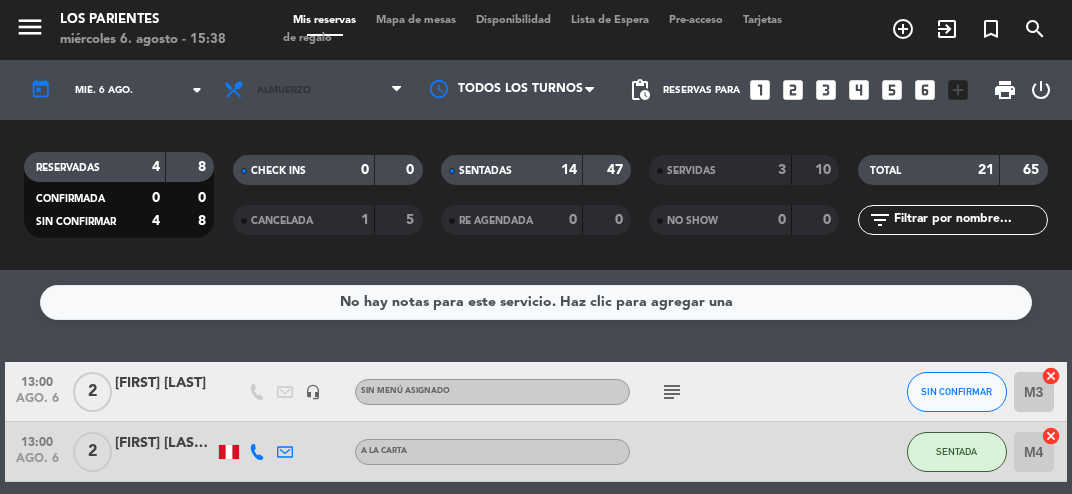 click on "Almuerzo" at bounding box center [313, 90] 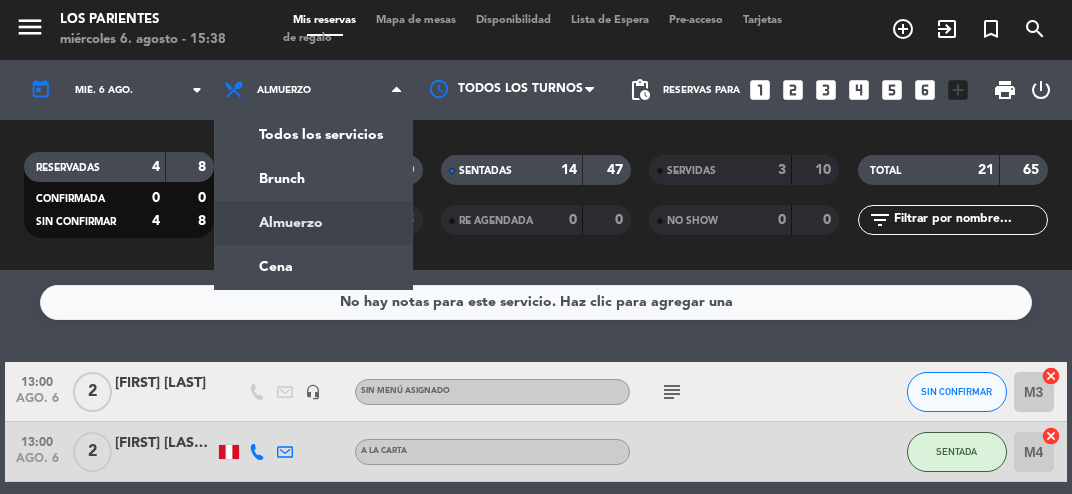 click on "subject" 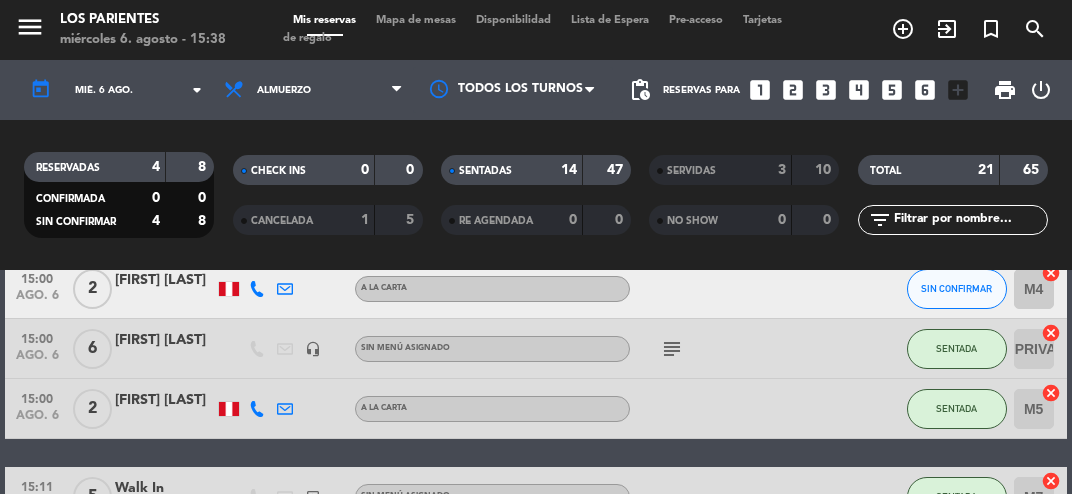 scroll, scrollTop: 1259, scrollLeft: 0, axis: vertical 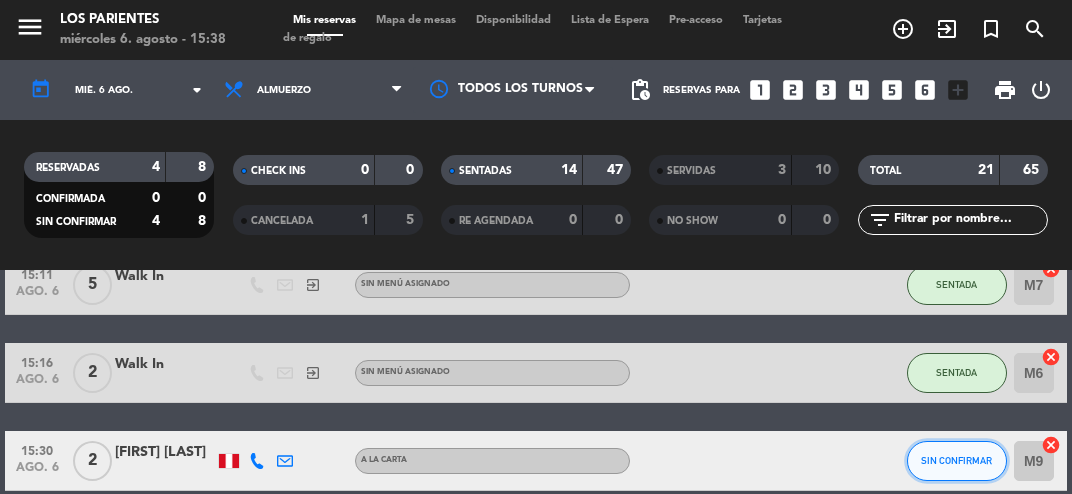 click on "SIN CONFIRMAR" 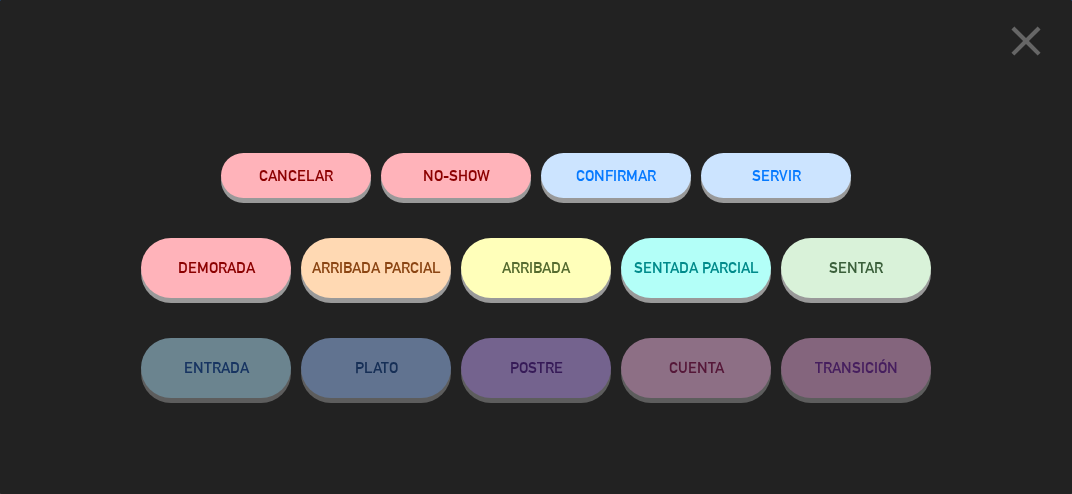 click on "SENTAR" 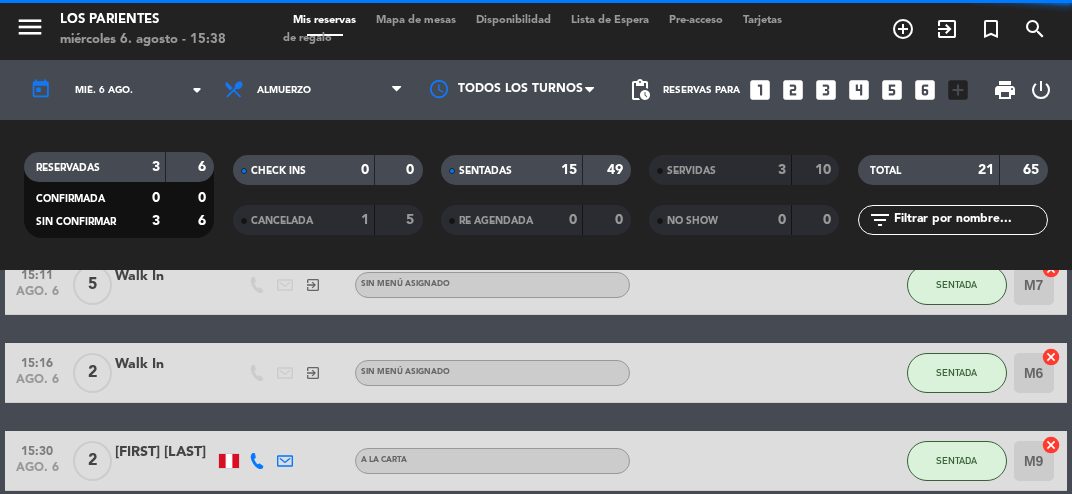 click on "M9" 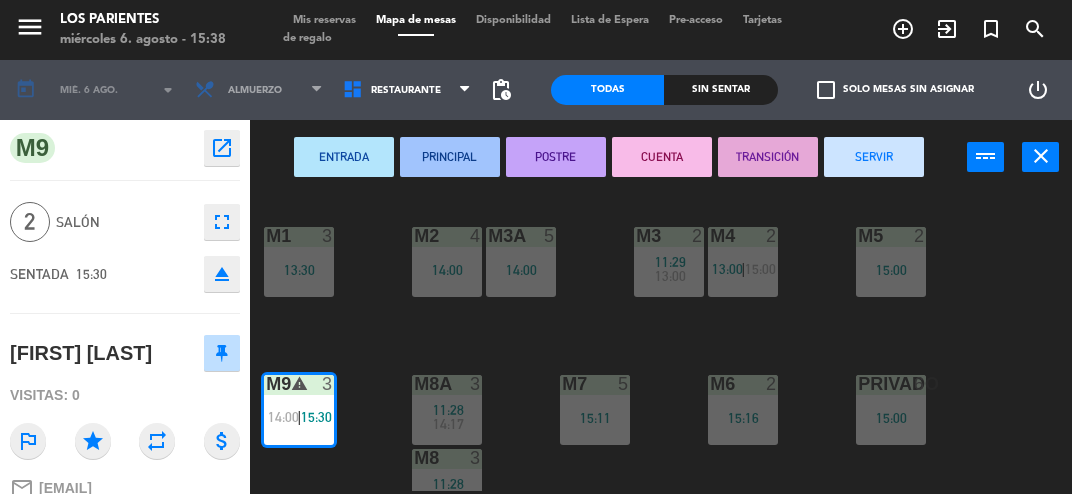 click on "M1  3   13:30  M2  4   14:00  M3  2   11:29      13:00     M4  2   13:00    |    15:00     M3A  5   14:00  M5  2   15:00  M8A  3   11:28      14:17     M9 warning  3   14:00    |    15:30     M6  2   15:16  M7  5   15:11  PRIVADO  6   15:00  M8  3   11:28      14:17     T8  3   13:05  T9  3   13:05  T10  4   14:16  T11  4   14:16  T12 warning  2   14:00    |    14:33     T13  2   13:15  T14  2   10:55" 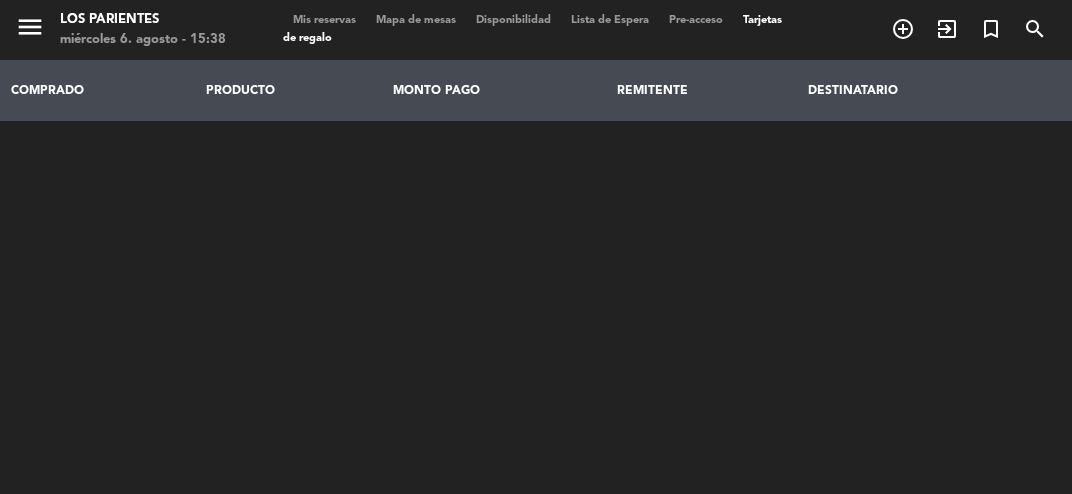 click on "Mis reservas" at bounding box center (324, 20) 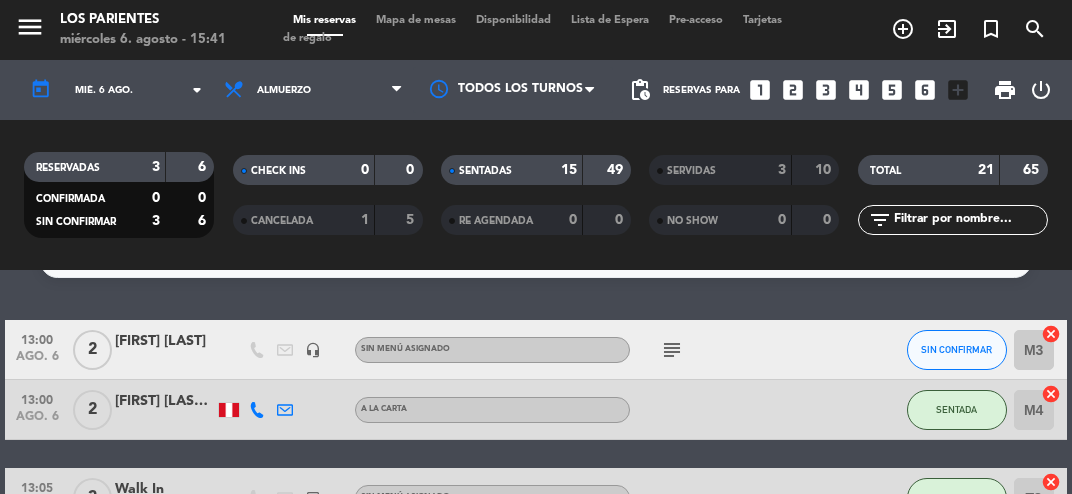 scroll, scrollTop: 33, scrollLeft: 0, axis: vertical 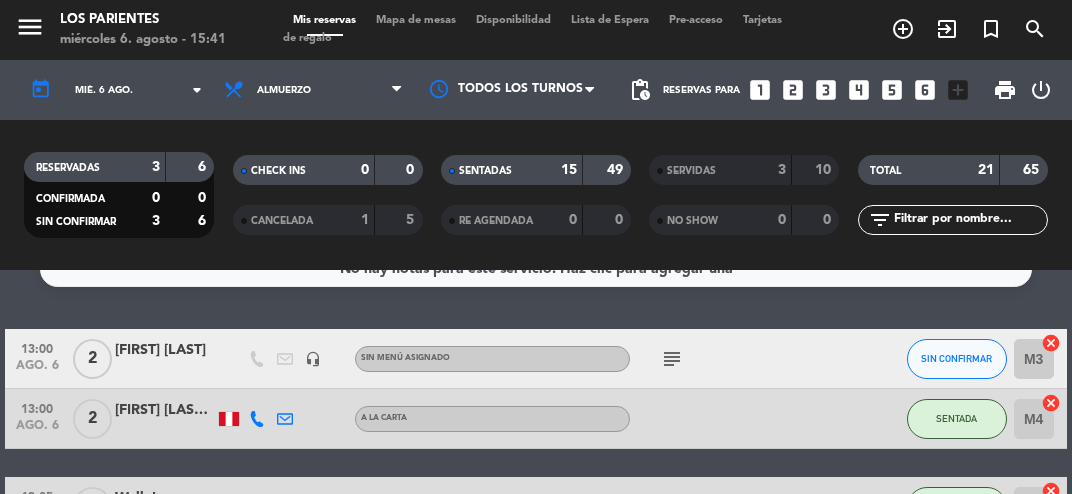 click on "subject" 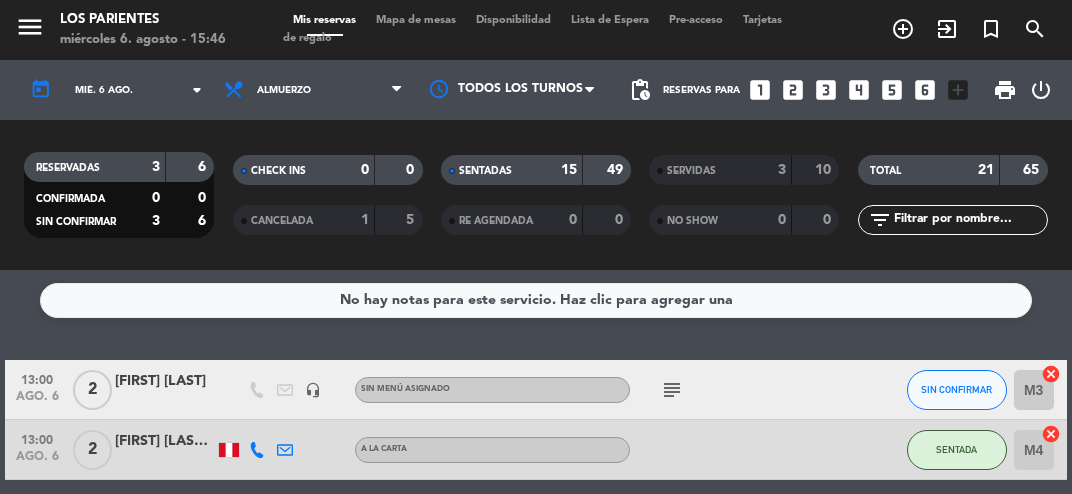 scroll, scrollTop: 0, scrollLeft: 0, axis: both 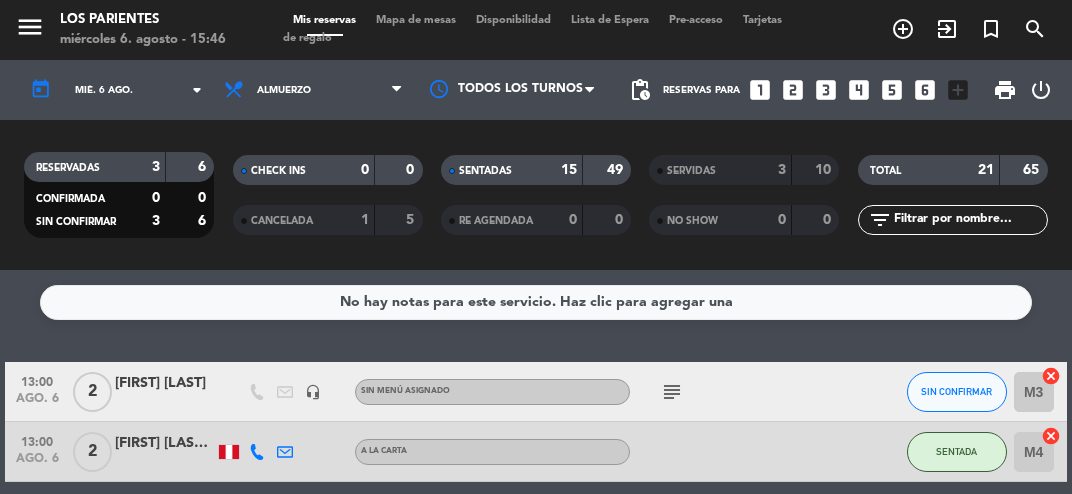 click on "Mapa de mesas" at bounding box center [416, 20] 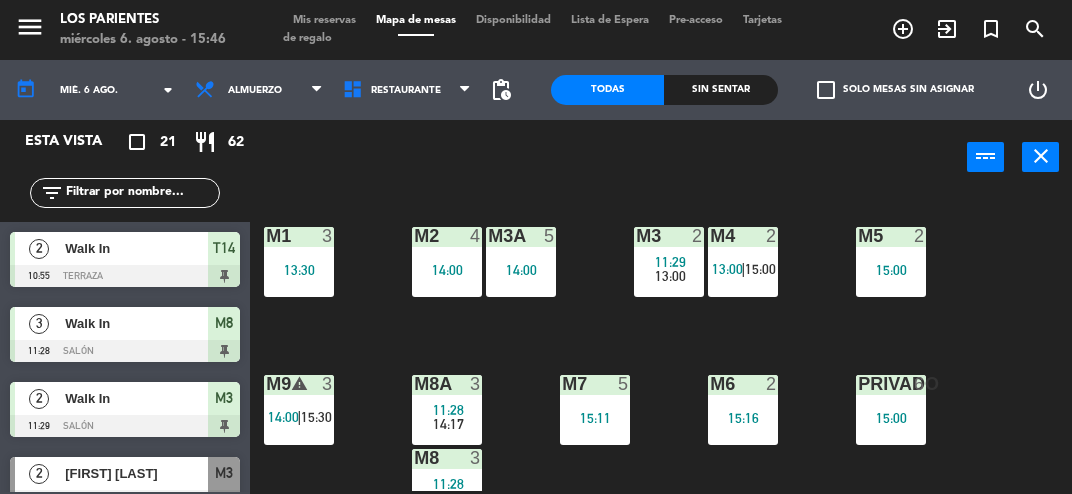 scroll, scrollTop: 176, scrollLeft: 0, axis: vertical 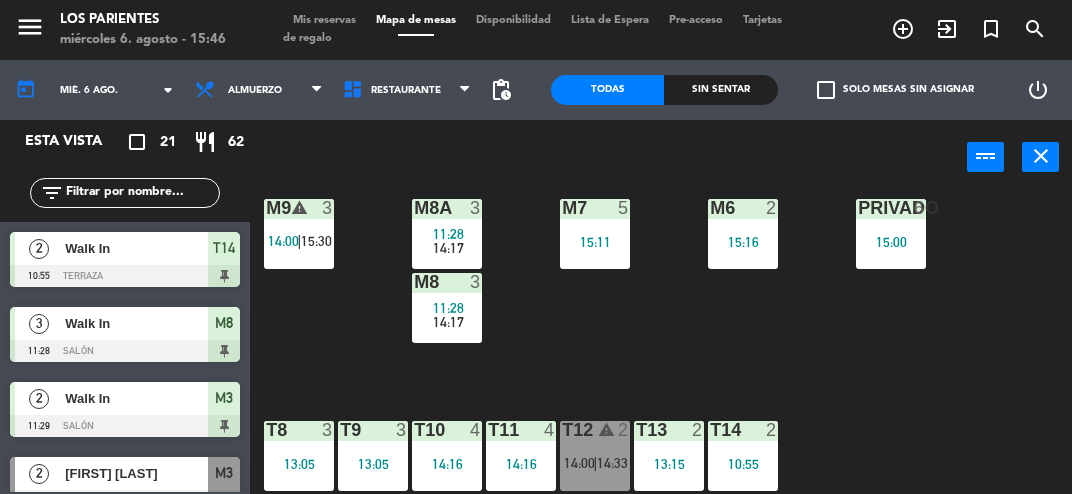click on "T11  4   14:16" at bounding box center [521, 456] 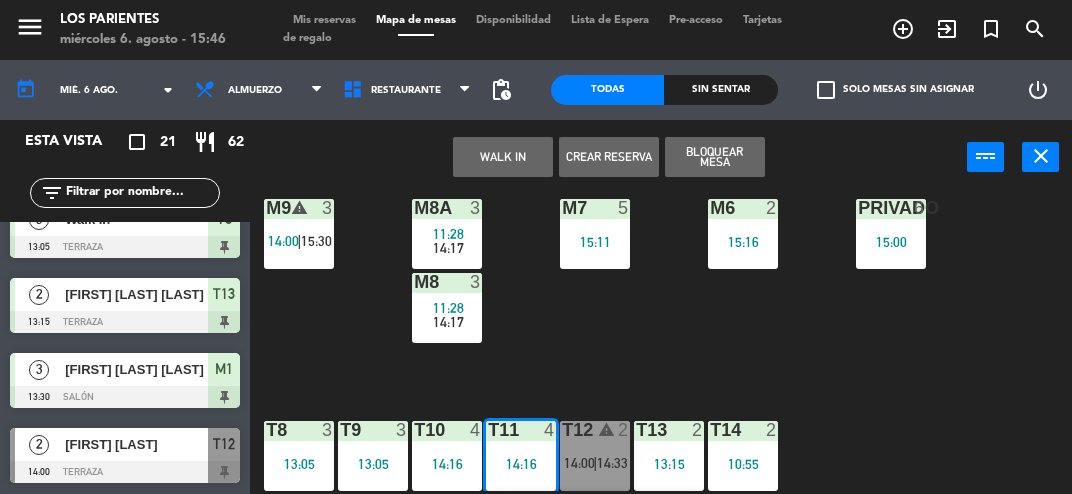 scroll, scrollTop: 405, scrollLeft: 0, axis: vertical 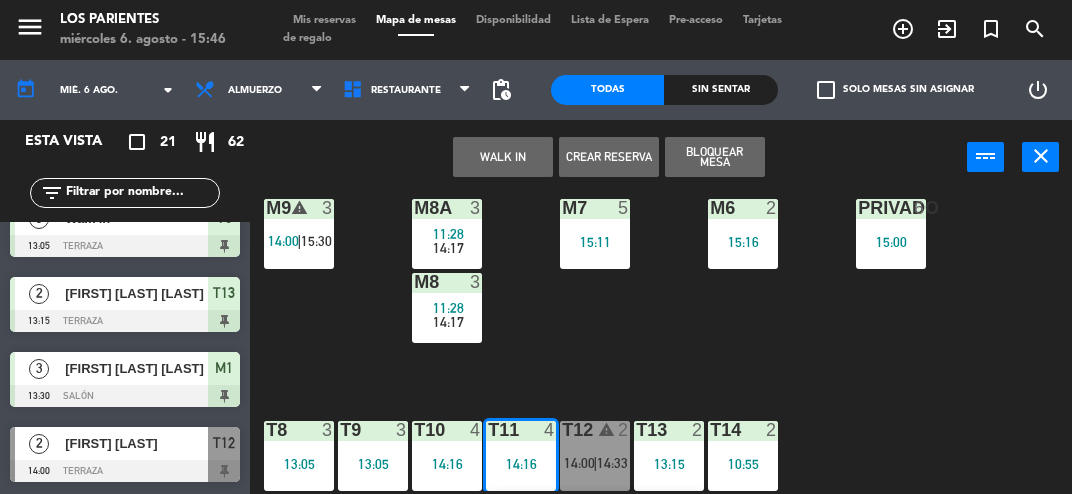 click on "[FIRST] [LAST] [LAST]" at bounding box center [136, 368] 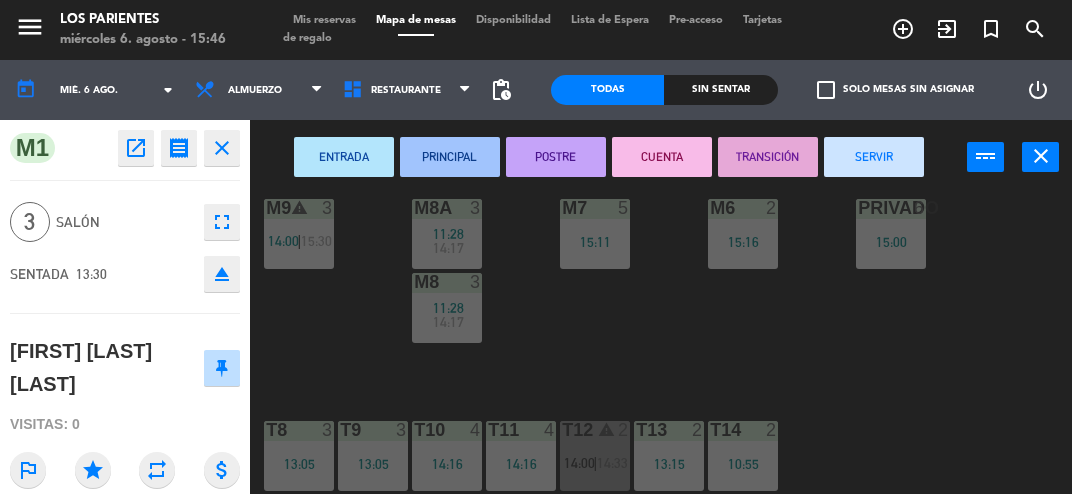 click on "M1  3   13:30  M2  4   14:00  M3  2   11:29      13:00     M4  2   13:00    |    15:00     M3A  5   14:00  M5  2   15:00  M8A  3   11:28      14:17     M9 warning  3   14:00    |    15:30     M6  2   15:16  M7  5   15:11  PRIVADO  6   15:00  M8  3   11:28      14:17     T8  3   13:05  T9  3   13:05  T10  4   14:16  T11  4   14:16  T12 warning  2   14:00    |    14:33     T13  2   13:15  T14  2   10:55" 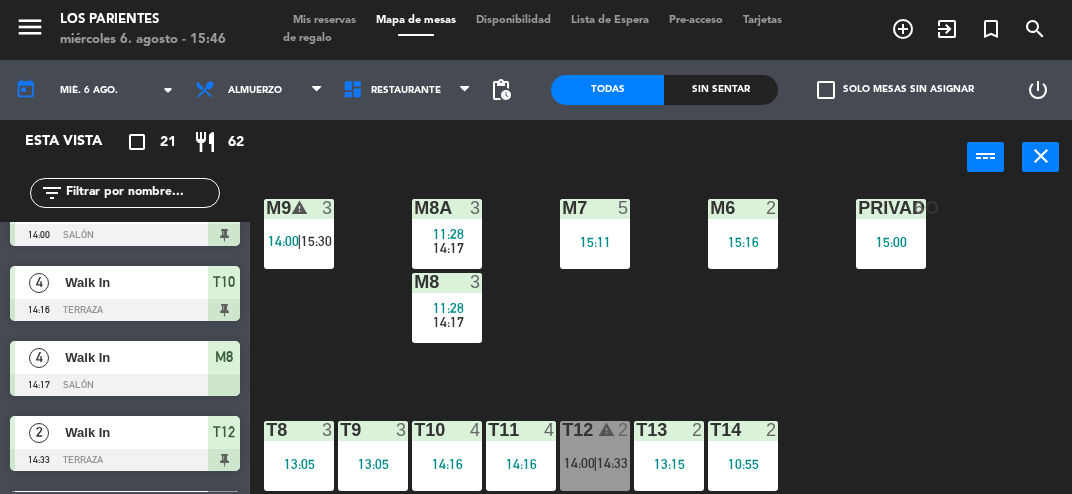 scroll, scrollTop: 875, scrollLeft: 0, axis: vertical 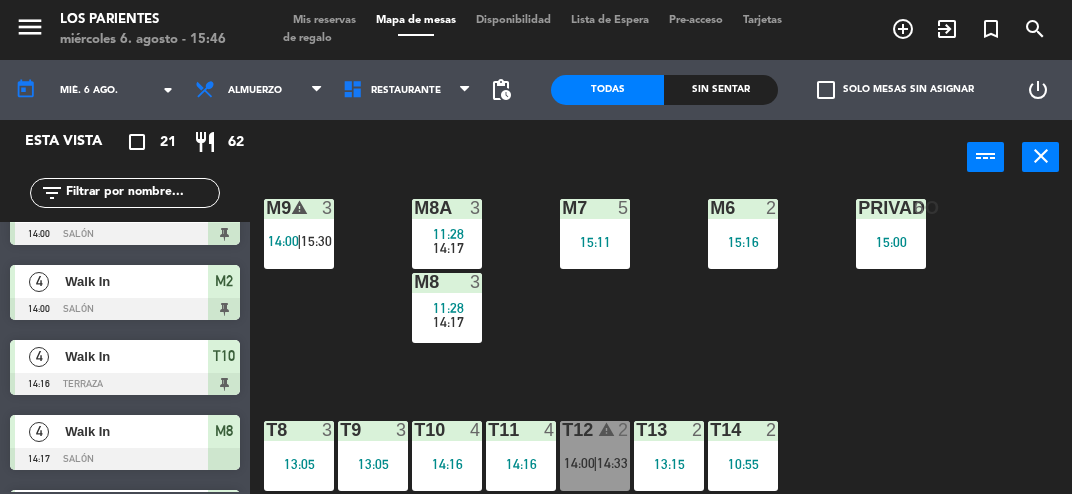 click on "Walk In" at bounding box center [136, 356] 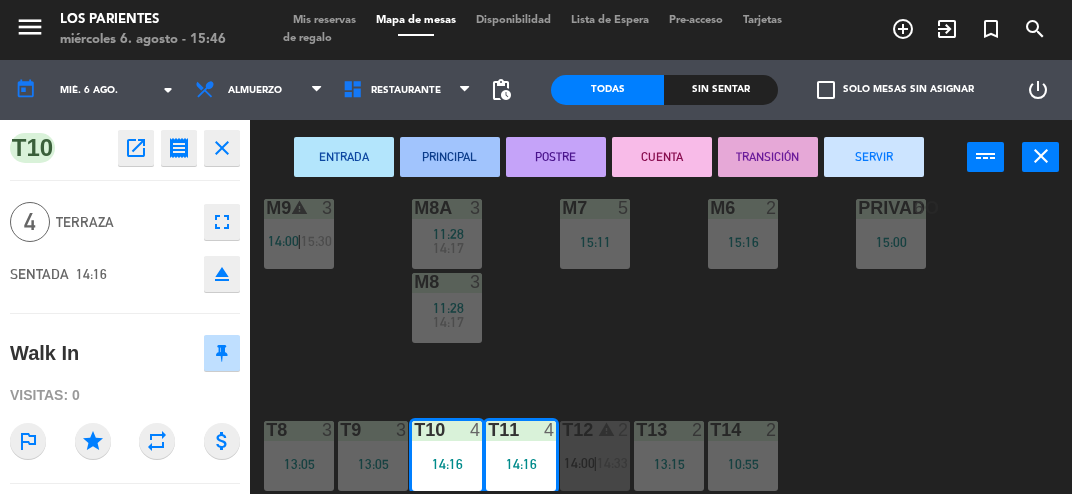 click on "SERVIR" at bounding box center [874, 157] 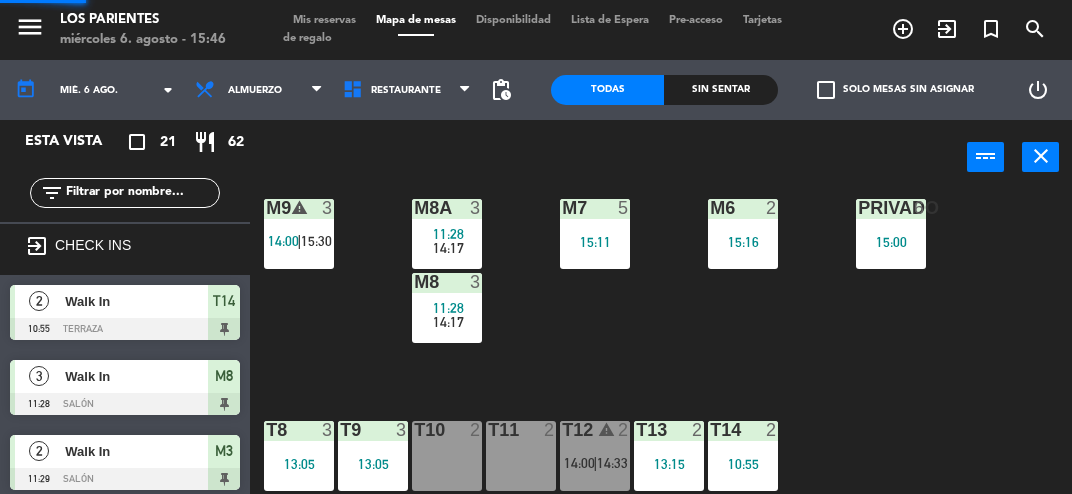 scroll, scrollTop: 0, scrollLeft: 0, axis: both 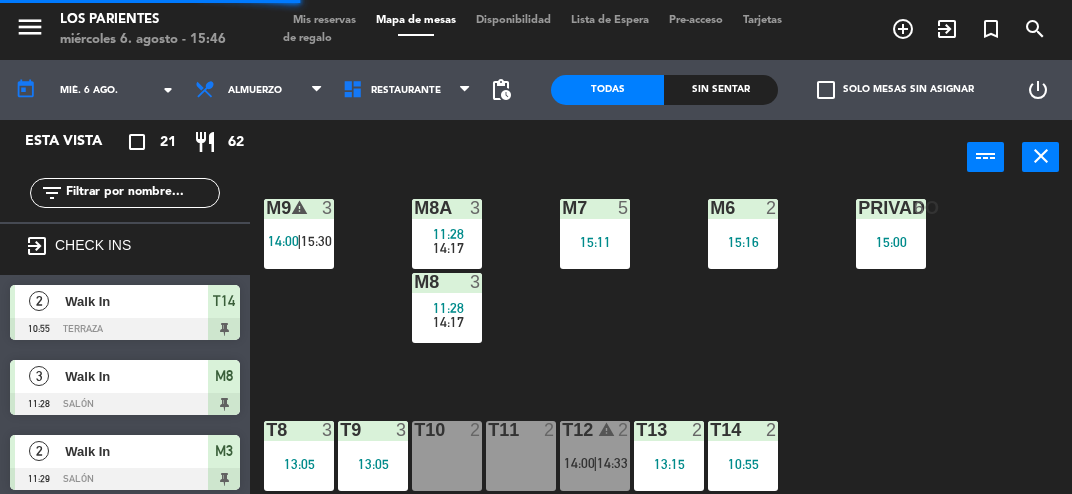 click on "T11  2" at bounding box center [521, 456] 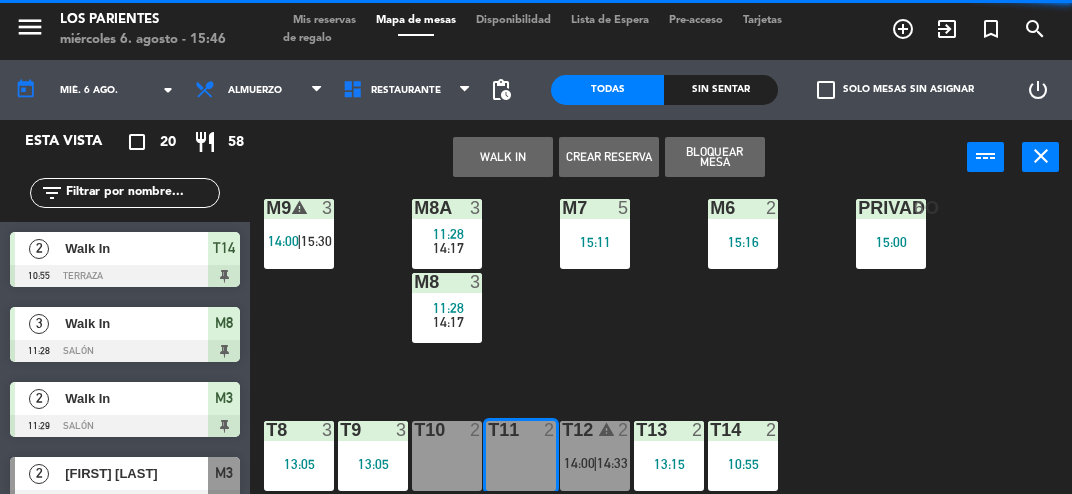 click on "WALK IN" at bounding box center (503, 157) 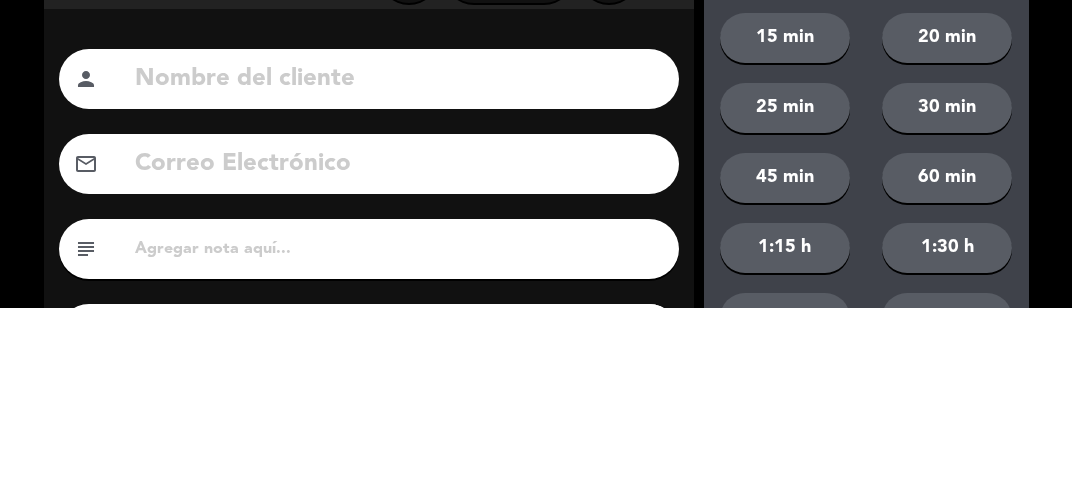click on "close   Indique cantidad de clientes   1   2   3   4   ó  remove 5 add Nombre del cliente person Correo Electrónico email subject phone United States +1 United Kingdom +44 Peru (Perú) +51 Argentina +54 Brazil (Brasil) +55 Afghanistan (‫افغانستان‬‎) +93 Albania (Shqipëri) +355 Algeria (‫الجزائر‬‎) +213 American Samoa +1684 Andorra +376 Angola +244 Anguilla +1264 Antigua and Barbuda +1268 Argentina +54 Armenia (Հայաստան) +374 Aruba +297 Australia +61 Austria (Österreich) +43 Azerbaijan (Azərbaycan) +994 Bahamas +1242 Bahrain (‫البحرين‬‎) +973 Bangladesh (বাংলাদেশ) +880 Barbados +1246 Belarus (Беларусь) +375 Belgium (België) +32 Belize +501 Benin (Bénin) +229 Bermuda +1441 Bhutan (འབྲུག) +975 Bolivia +591 Bosnia and Herzegovina (Босна и Херцеговина) +387 Botswana +267 Brazil (Brasil) +55 British Indian Ocean Territory +246 British Virgin Islands +1284 Brunei +673 Bulgaria (България) +359 +226 +257" 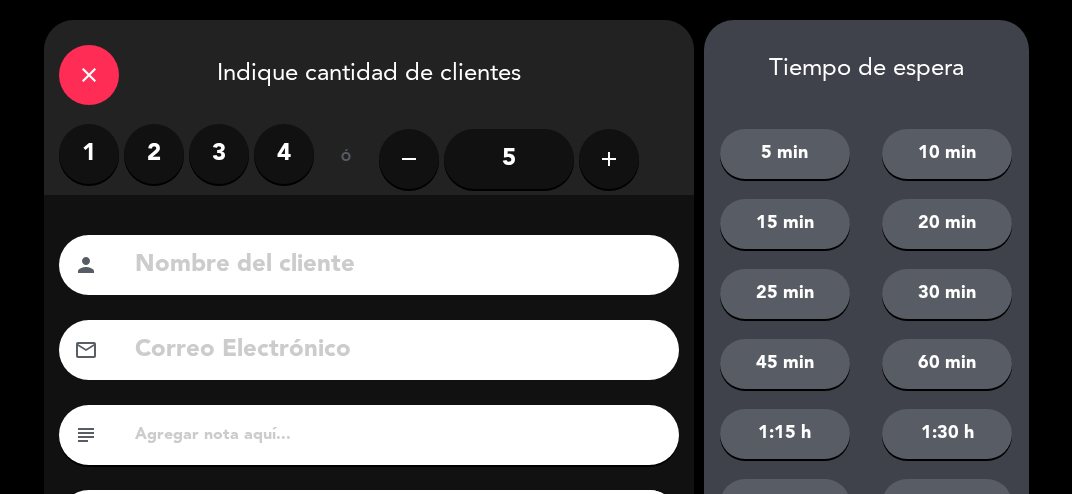 click on "close   Indique cantidad de clientes   1   2   3   4   ó  remove 5 add Nombre del cliente person Correo Electrónico email subject phone United States +1 United Kingdom +44 Peru (Perú) +51 Argentina +54 Brazil (Brasil) +55 Afghanistan (‫افغانستان‬‎) +93 Albania (Shqipëri) +355 Algeria (‫الجزائر‬‎) +213 American Samoa +1684 Andorra +376 Angola +244 Anguilla +1264 Antigua and Barbuda +1268 Argentina +54 Armenia (Հայաստան) +374 Aruba +297 Australia +61 Austria (Österreich) +43 Azerbaijan (Azərbaycan) +994 Bahamas +1242 Bahrain (‫البحرين‬‎) +973 Bangladesh (বাংলাদেশ) +880 Barbados +1246 Belarus (Беларусь) +375 Belgium (België) +32 Belize +501 Benin (Bénin) +229 Bermuda +1441 Bhutan (འབྲུག) +975 Bolivia +591 Bosnia and Herzegovina (Босна и Херцеговина) +387 Botswana +267 Brazil (Brasil) +55 British Indian Ocean Territory +246 British Virgin Islands +1284 Brunei +673 Bulgaria (България) +359 +226 +257" 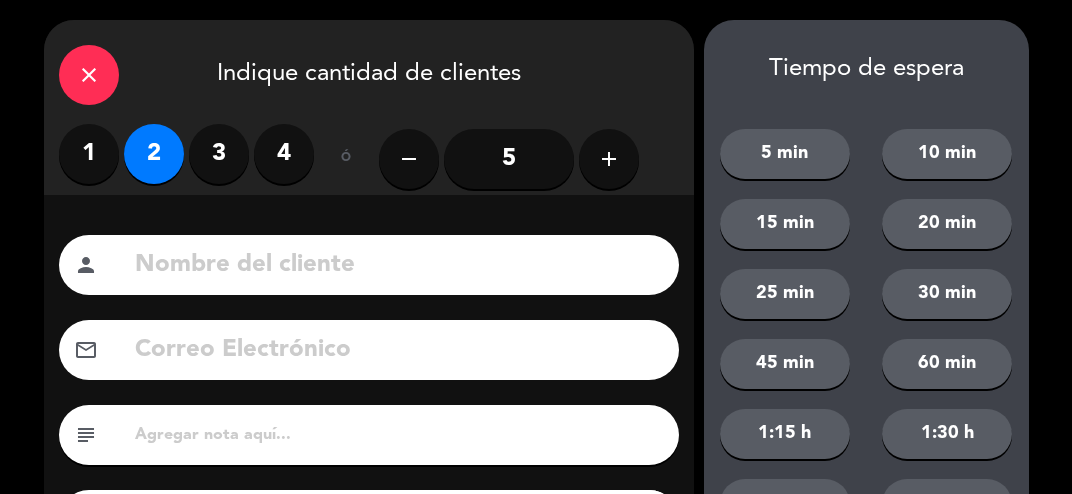 scroll, scrollTop: 205, scrollLeft: 0, axis: vertical 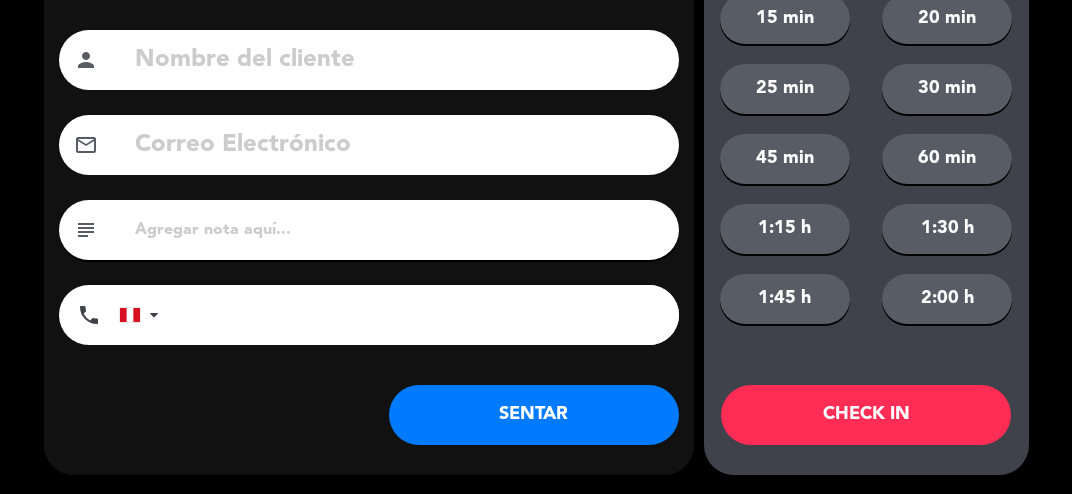 click on "SENTAR" 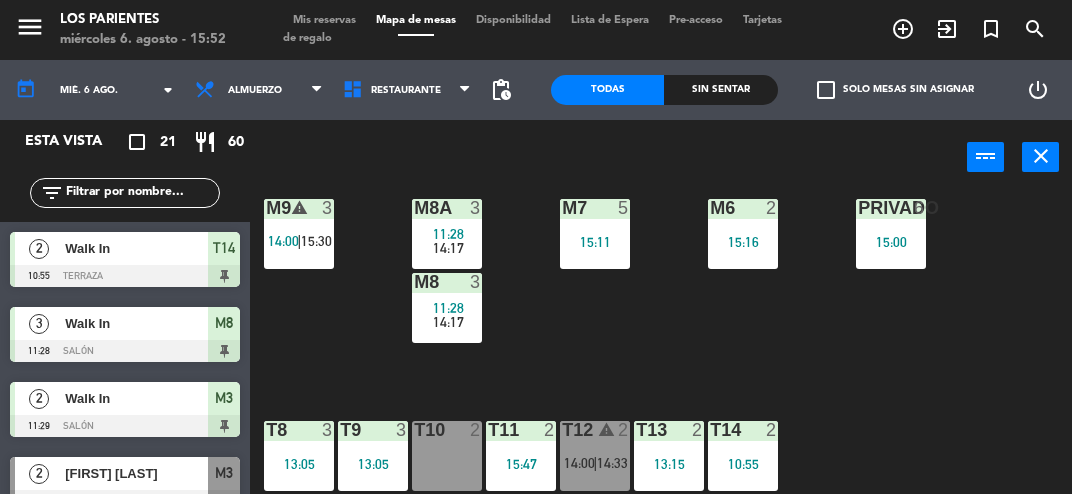 click on "Mis reservas" at bounding box center [324, 20] 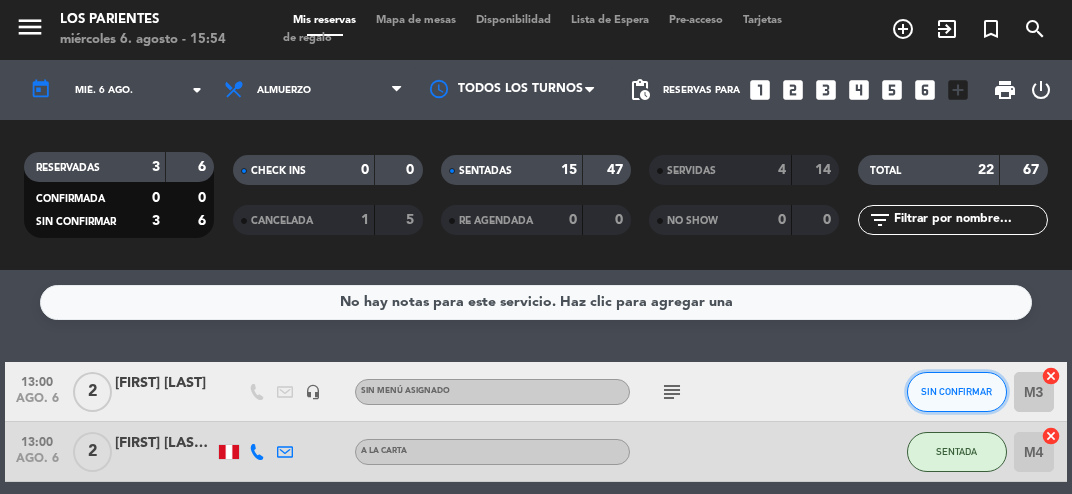 click on "SIN CONFIRMAR" 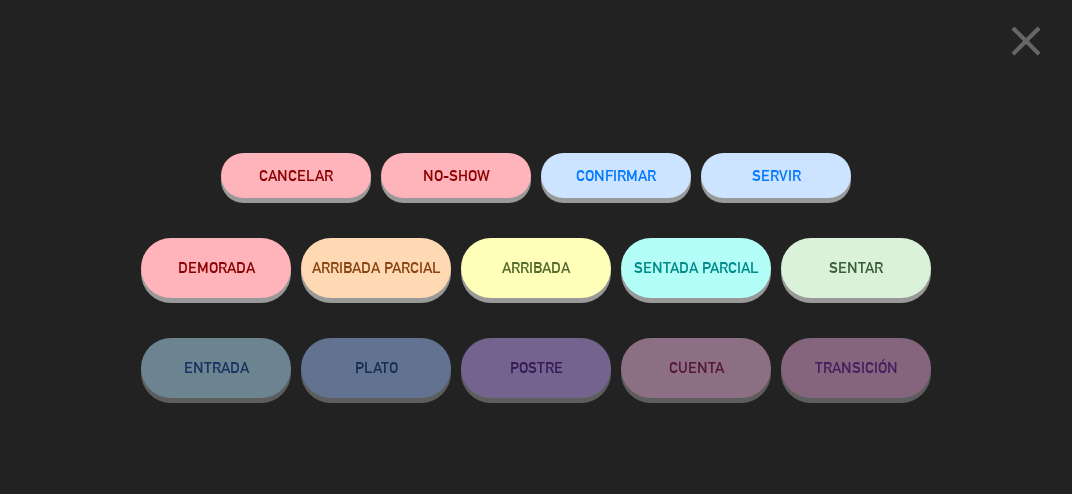 click on "Cancelar" 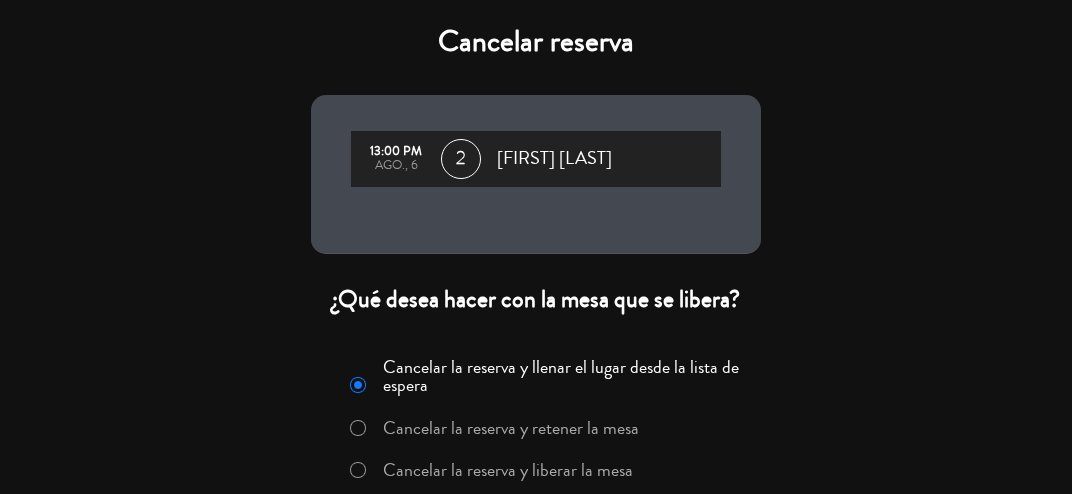 scroll, scrollTop: 82, scrollLeft: 0, axis: vertical 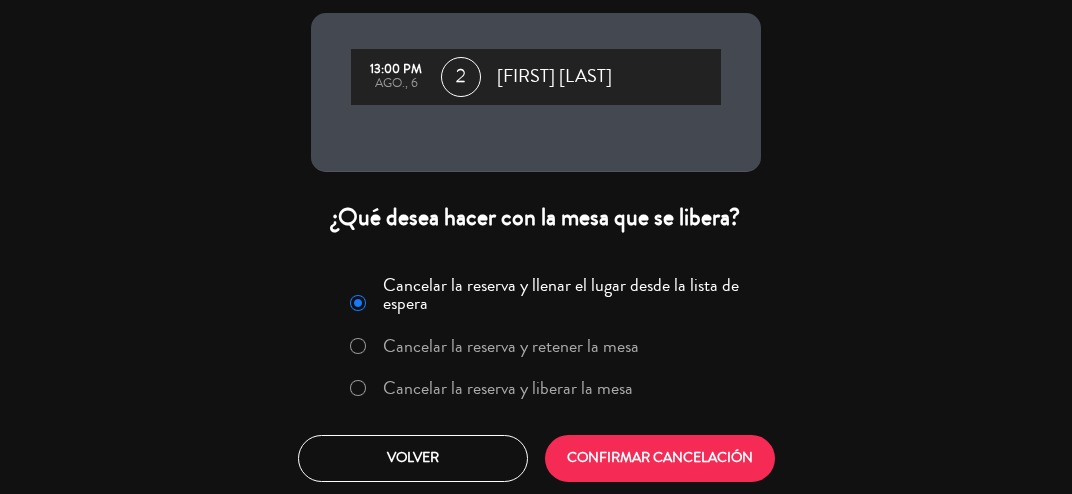 click on "Cancelar la reserva y liberar la mesa" 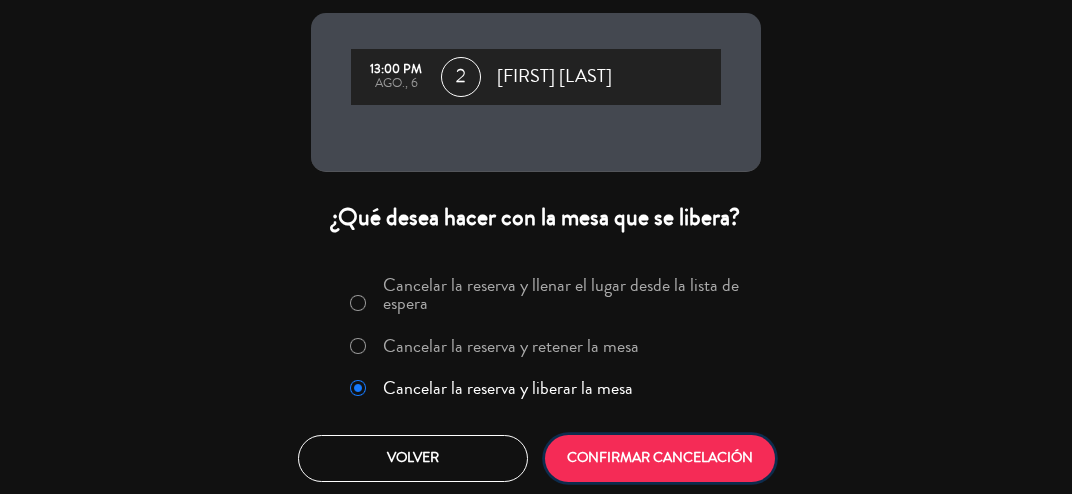 click on "CONFIRMAR CANCELACIÓN" 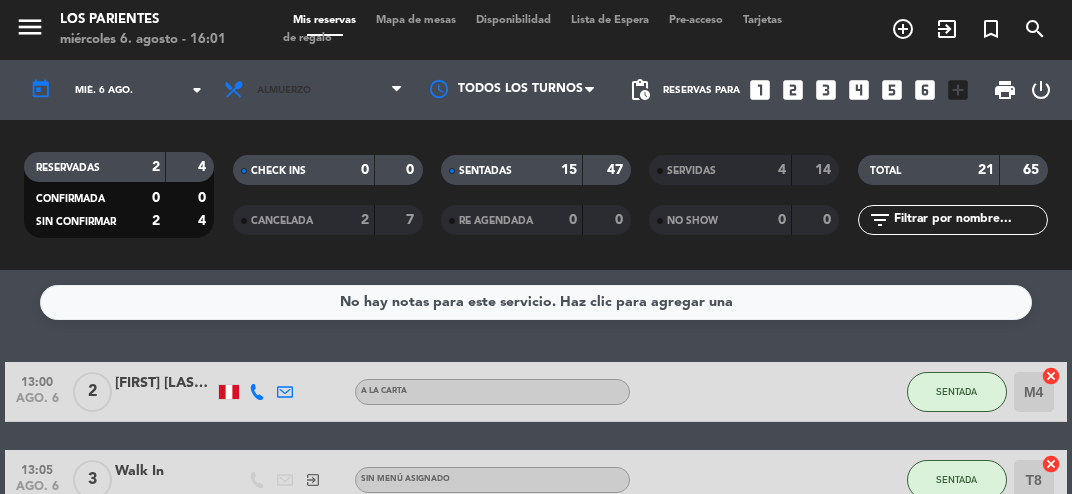 click on "Almuerzo" at bounding box center [313, 90] 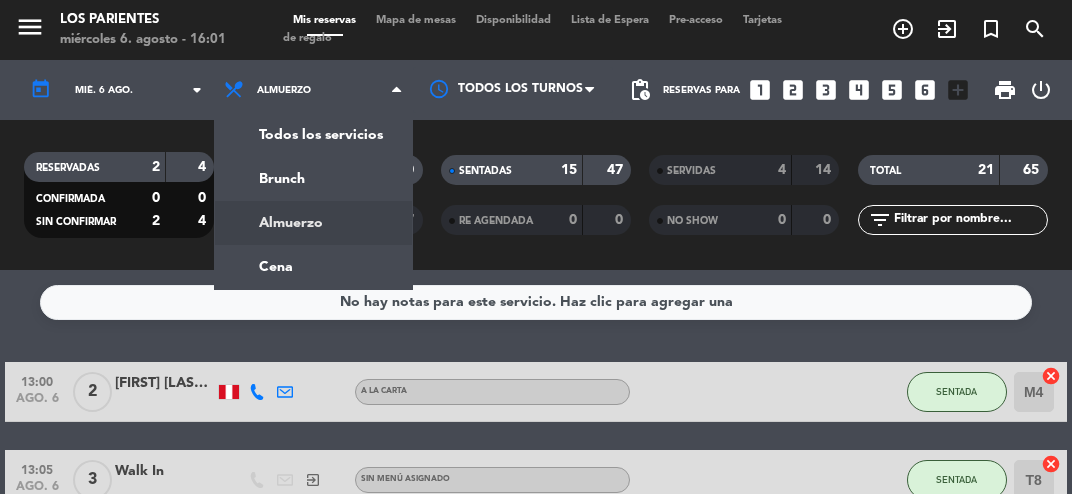 click on "menu Los Parientes miércoles 6. agosto - 16:01 Mis reservas Mapa de mesas Disponibilidad Lista de Espera Pre-acceso Tarjetas de regalo add_circle_outline exit_to_app turned_in_not search today mié. 6 ago. arrow_drop_down Todos los servicios Brunch Almuerzo Cena Almuerzo Todos los servicios Brunch Almuerzo Cena Todos los turnos pending_actions Reservas para looks_one looks_two looks_3 looks_4 looks_5 looks_6 add_box print power_settings_new RESERVADAS 2 4 CONFIRMADA 0 0 SIN CONFIRMAR 2 4 CHECK INS 0 0 CANCELADA 2 7 SENTADAS 15 47 RE AGENDADA 0 0 SERVIDAS 4 14 NO SHOW 0 0 TOTAL 21 65 filter_list No hay notas para este servicio. Haz clic para agregar una 13:00 ago. 6 2 [FIRST] [LAST] A la carta SENTADA M4 cancel 13:05 ago. 6 3 Walk In exit_to_app Sin menú asignado SENTADA T8 cancel 13:15 ago. 6 2 [FIRST] [LAST] [LAST] A la carta SENTADA T13 cancel 3" 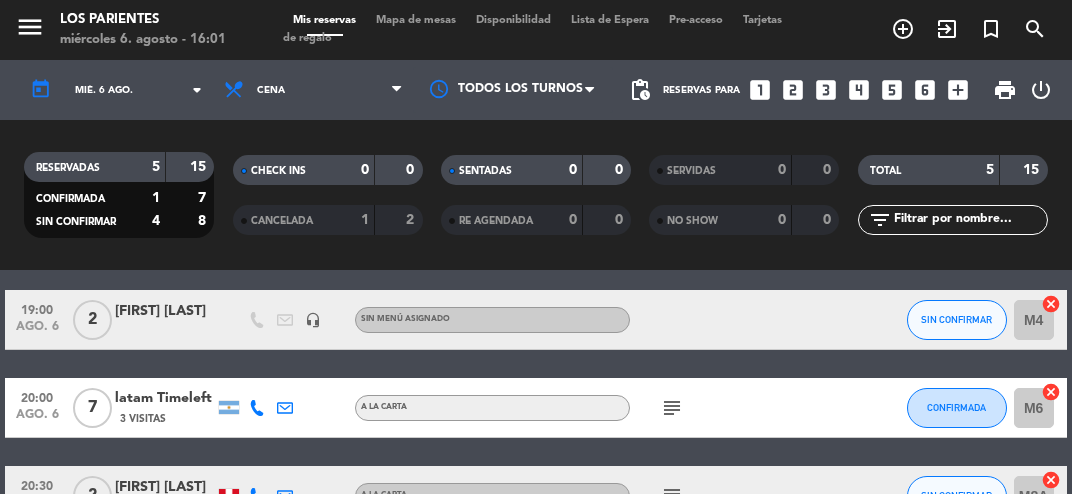 scroll, scrollTop: 255, scrollLeft: 0, axis: vertical 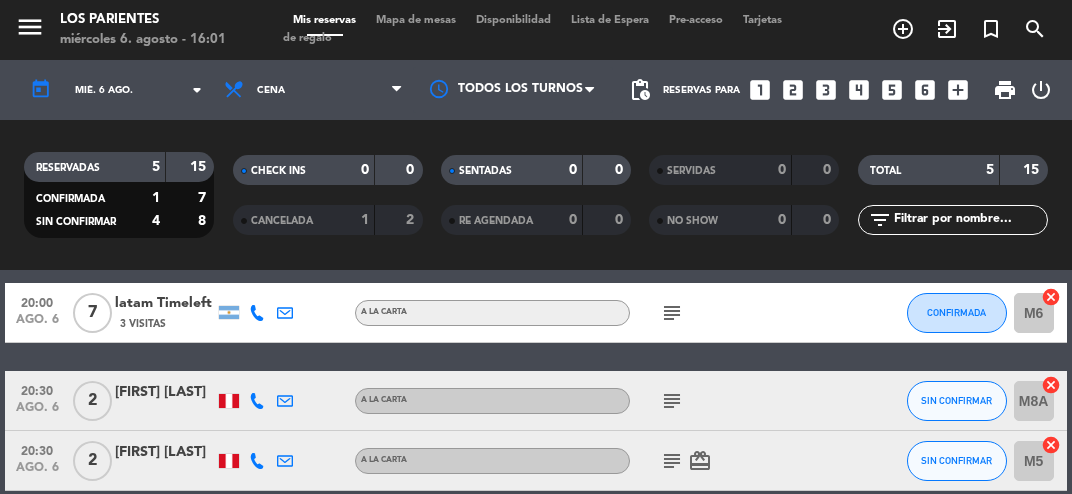 click on "subject" 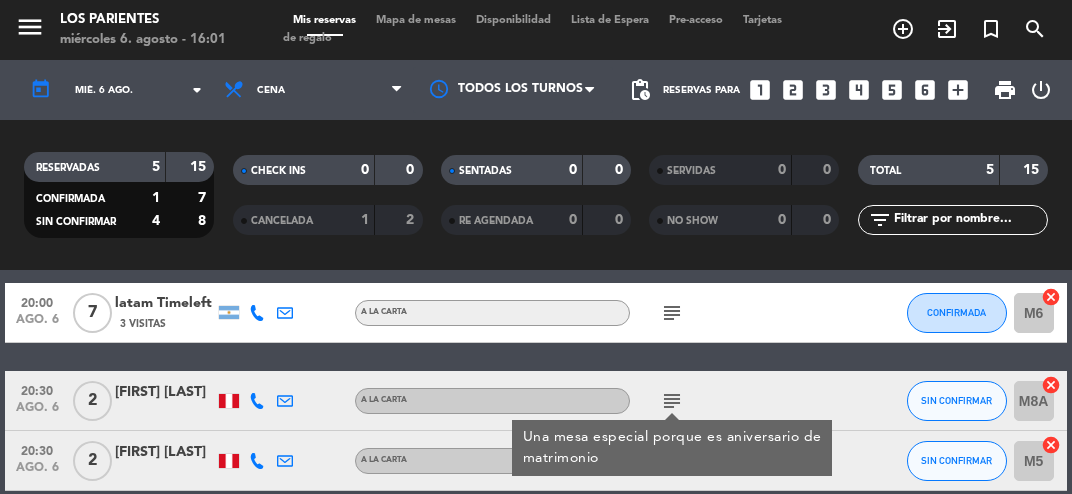 click on "20:30 ago. 6 2 [FIRST] [LAST] A la carta subject Una mesa especial porque es aniversario de matrimonio SIN CONFIRMAR M8A cancel" 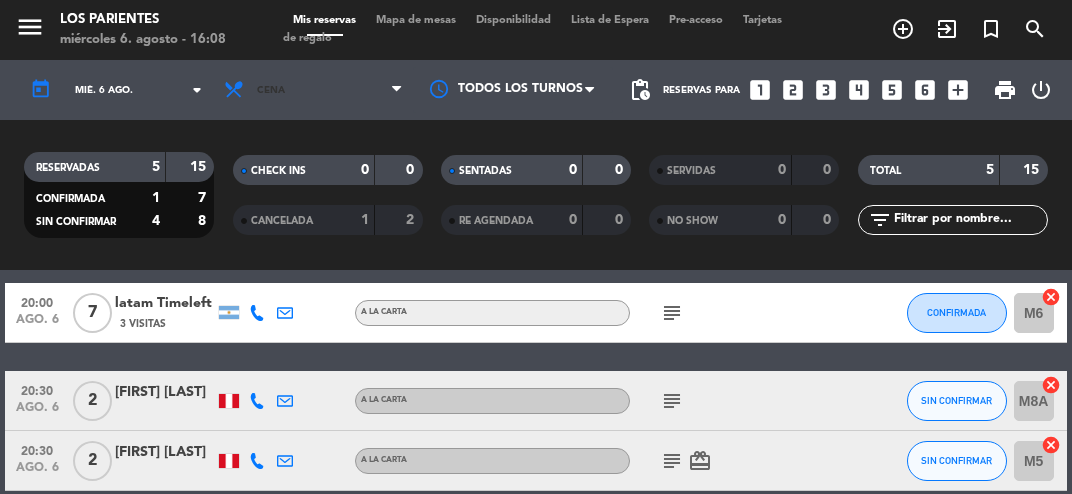 click on "Cena" at bounding box center [313, 90] 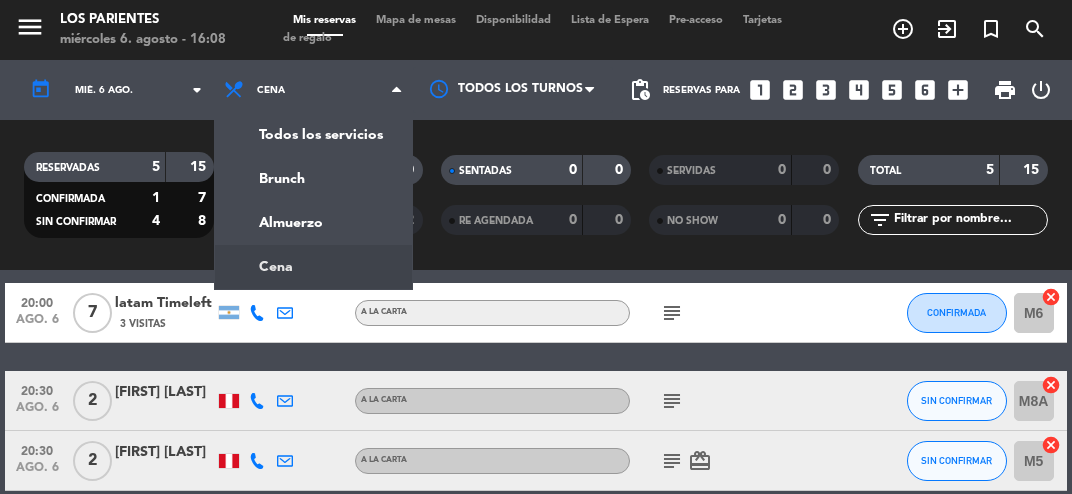 click on "menu Los Parientes miércoles 6. agosto - 16:08 Mis reservas Mapa de mesas Disponibilidad Lista de Espera Pre-acceso Tarjetas de regalo add_circle_outline exit_to_app turned_in_not search today mié. 6 ago. arrow_drop_down Todos los servicios Brunch Almuerzo Cena Cena Todos los servicios Brunch Almuerzo Cena Todos los turnos pending_actions Reservas para looks_one looks_two looks_3 looks_4 looks_5 looks_6 add_box print power_settings_new RESERVADAS 5 15 CONFIRMADA 1 7 SIN CONFIRMAR 4 8 CHECK INS 0 0 CANCELADA 1 2 SENTADAS 0 0 RE AGENDADA 0 0 SERVIDAS 0 0 NO SHOW 0 0 TOTAL 5 15 filter_list" 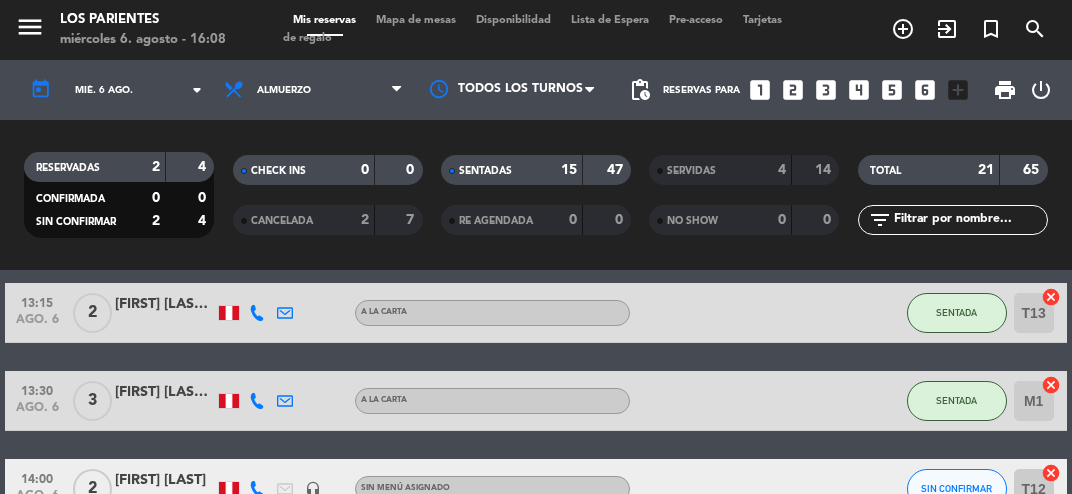 click on "Mapa de mesas" at bounding box center (416, 20) 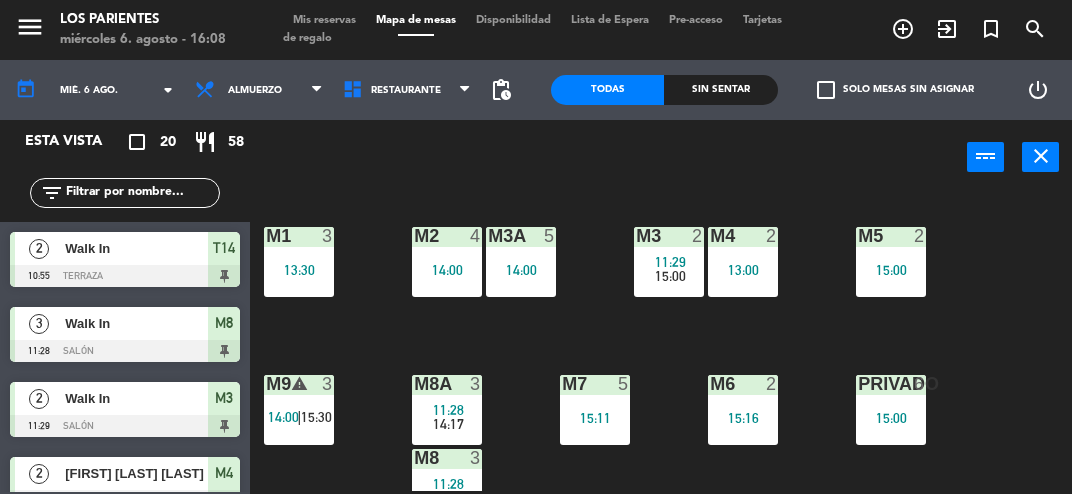 click on "15:00" at bounding box center [891, 270] 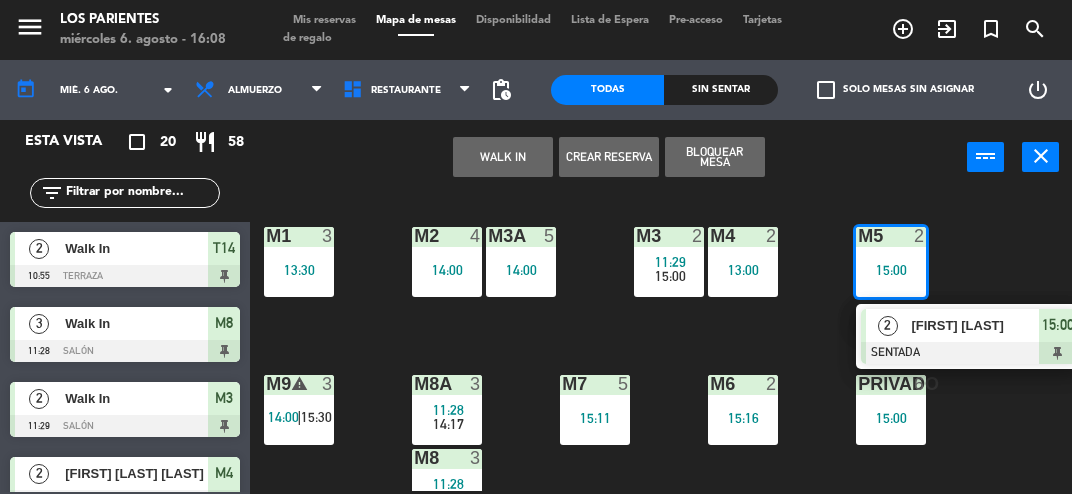 click on "[FIRST] [LAST]" at bounding box center (975, 325) 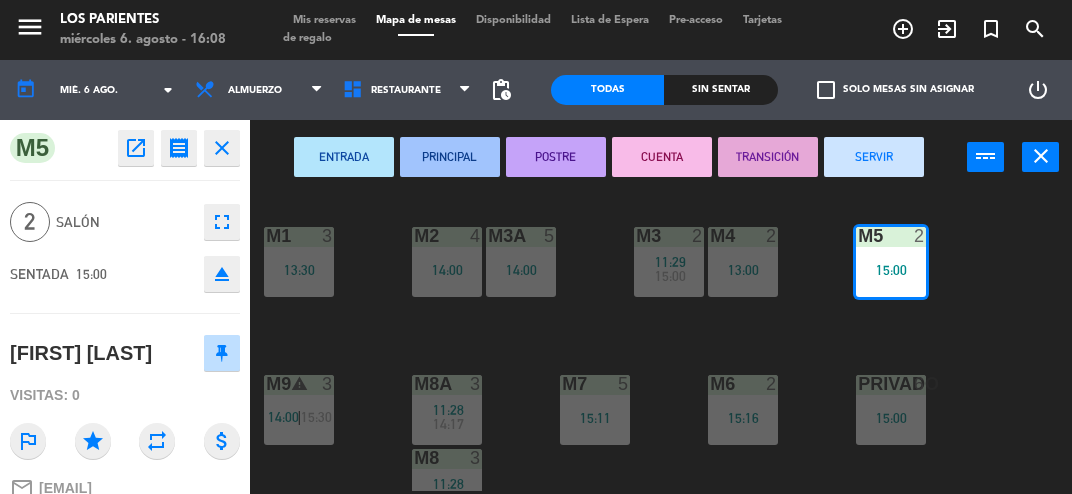 click on "SERVIR" at bounding box center [874, 157] 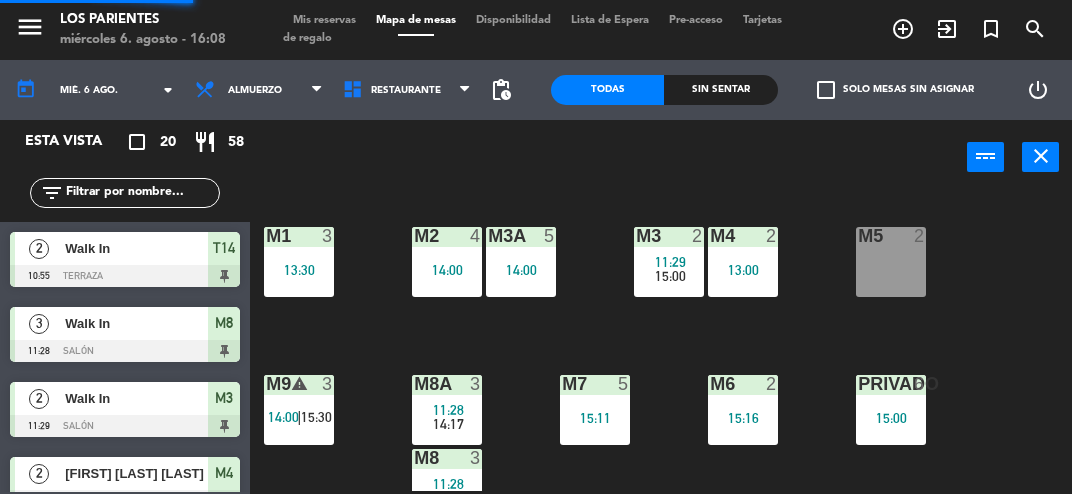 scroll, scrollTop: 158, scrollLeft: 0, axis: vertical 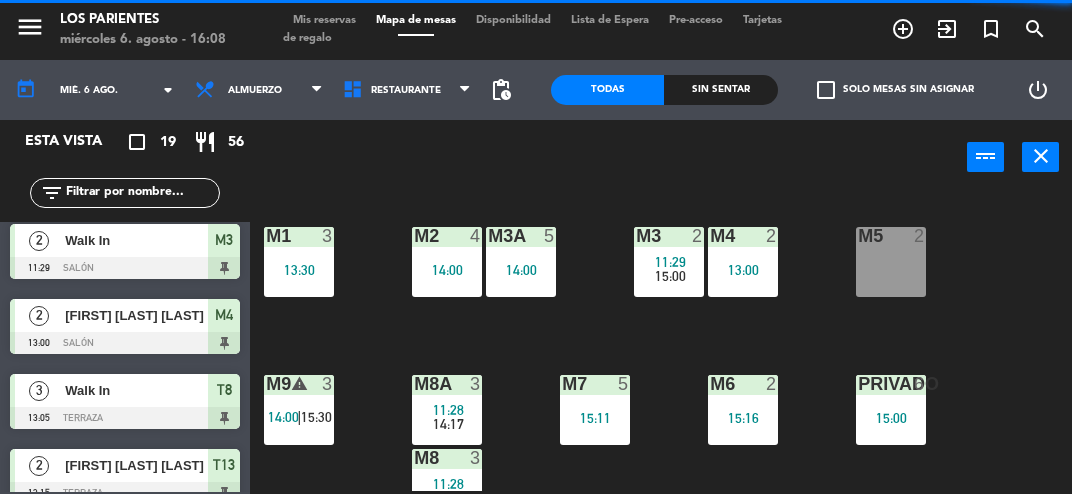 click on "M5  2" at bounding box center [891, 262] 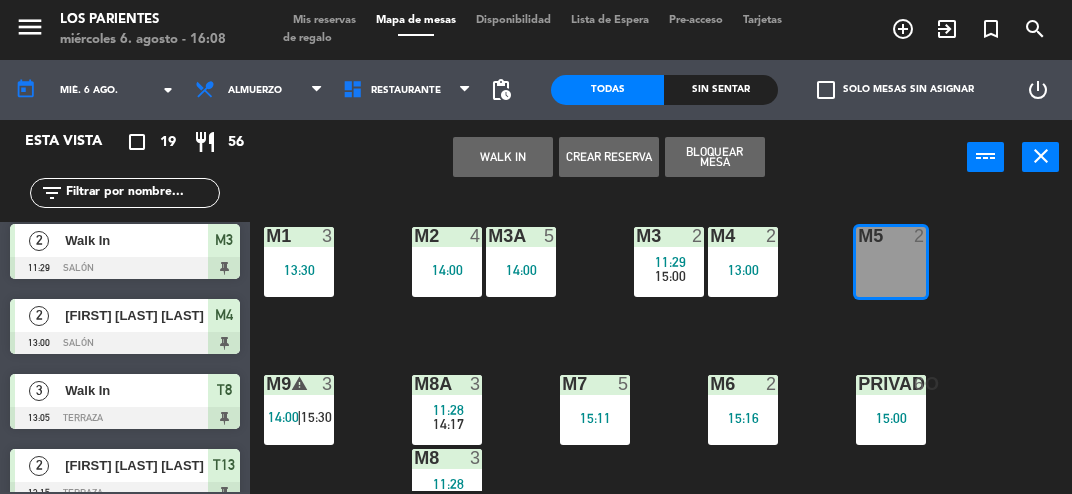click on "WALK IN" at bounding box center (503, 157) 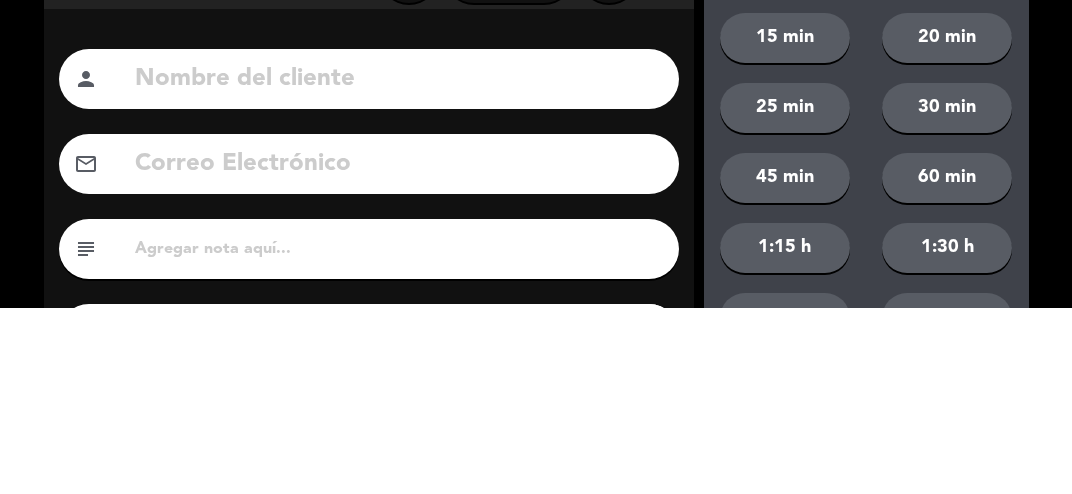click on "Nombre del cliente person" 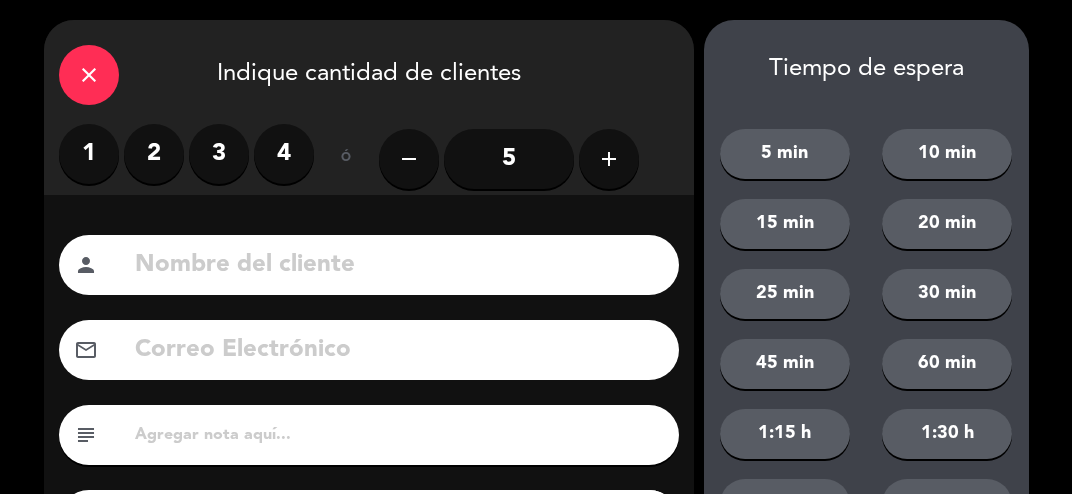 click on "3" at bounding box center [219, 154] 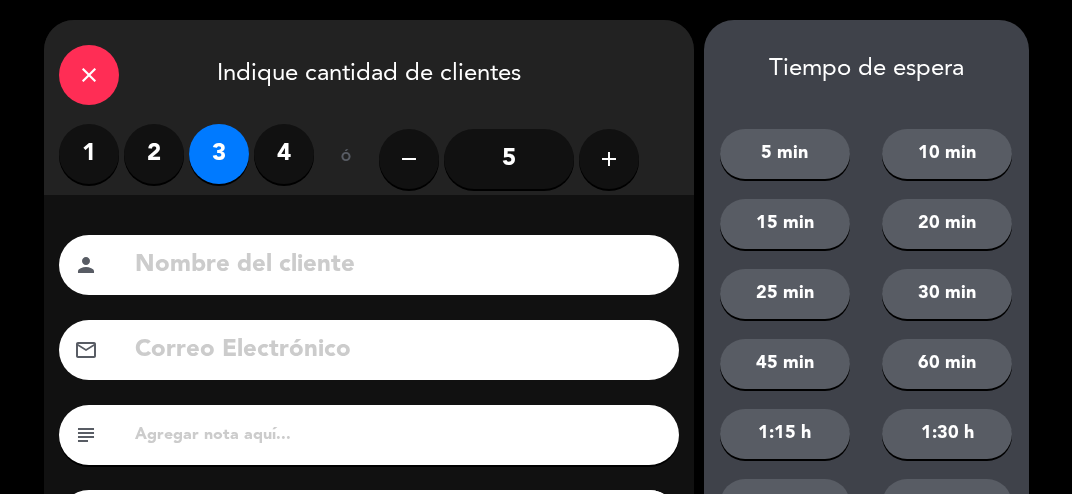 scroll, scrollTop: 205, scrollLeft: 0, axis: vertical 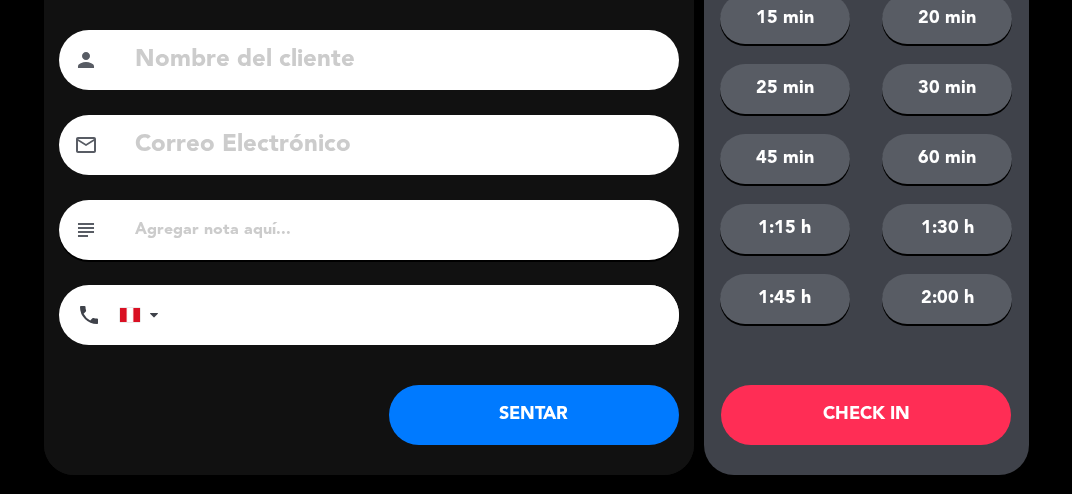 click on "SENTAR" 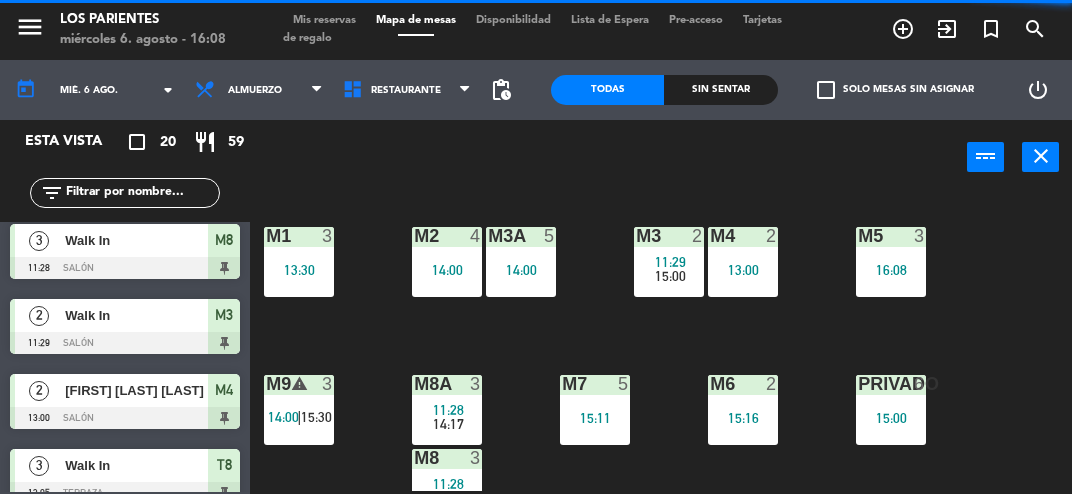scroll, scrollTop: 0, scrollLeft: 0, axis: both 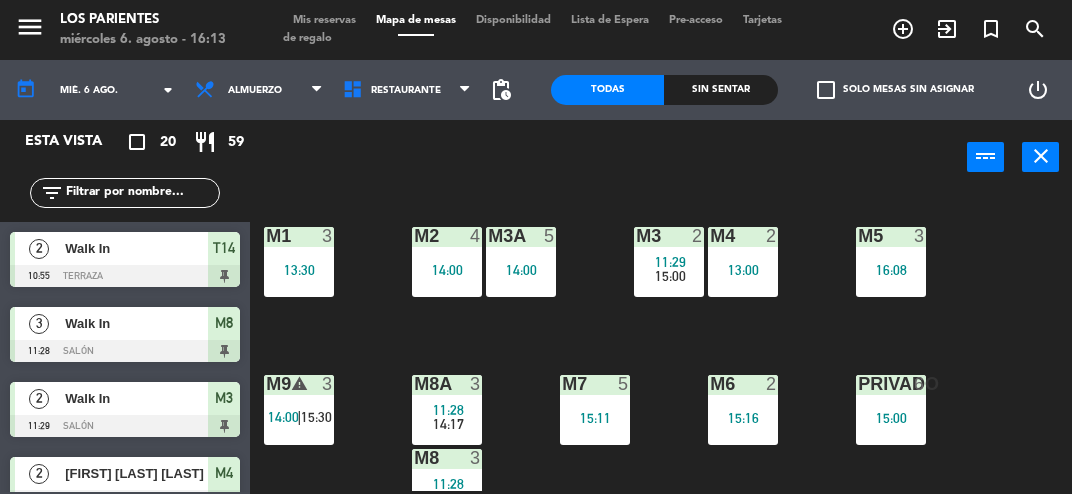 click on "14:00" at bounding box center [447, 270] 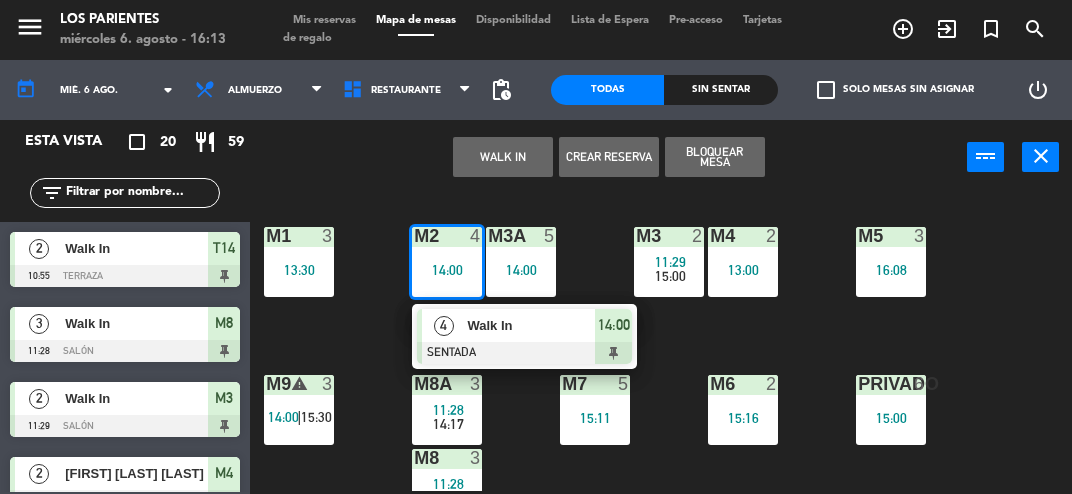 click on "Walk In" at bounding box center (531, 325) 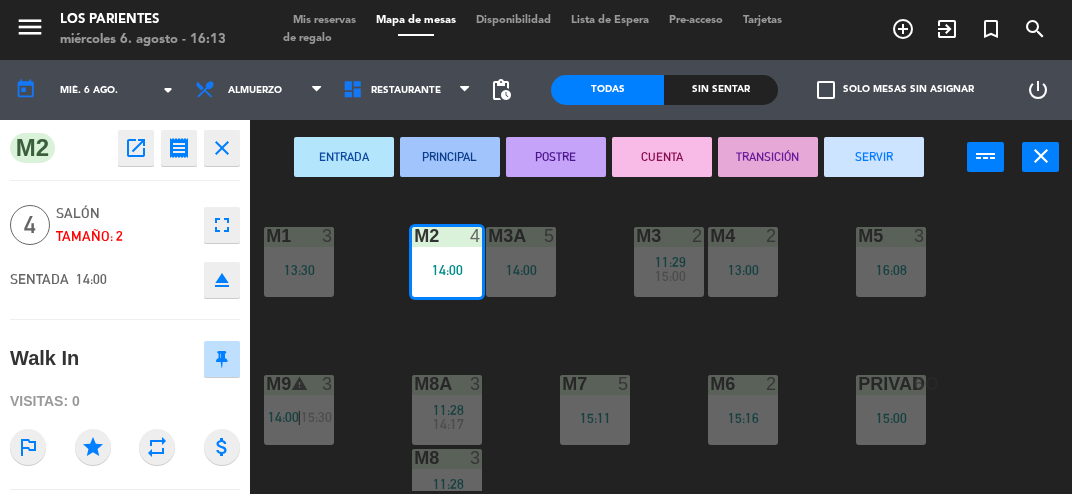 click on "SERVIR" at bounding box center (874, 157) 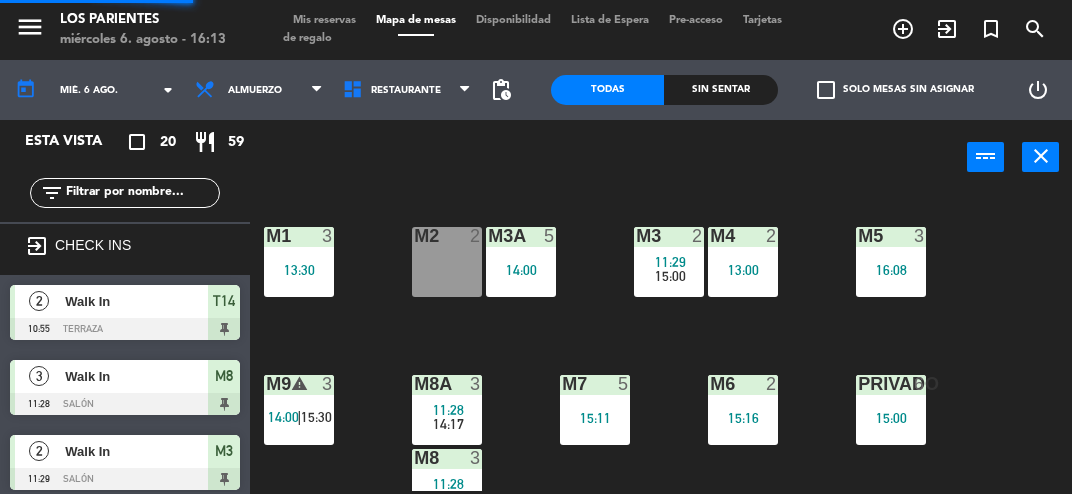 scroll, scrollTop: 0, scrollLeft: 0, axis: both 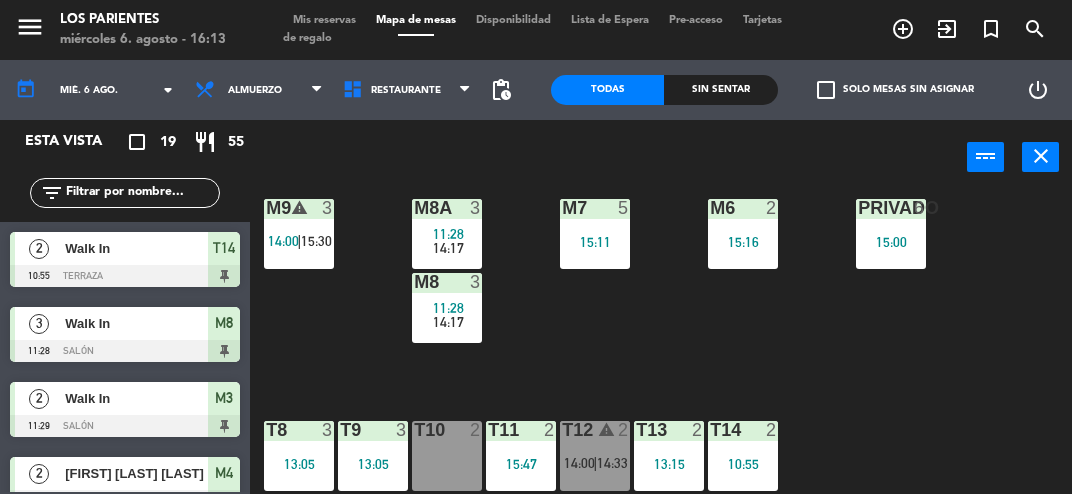 click at bounding box center (669, 430) 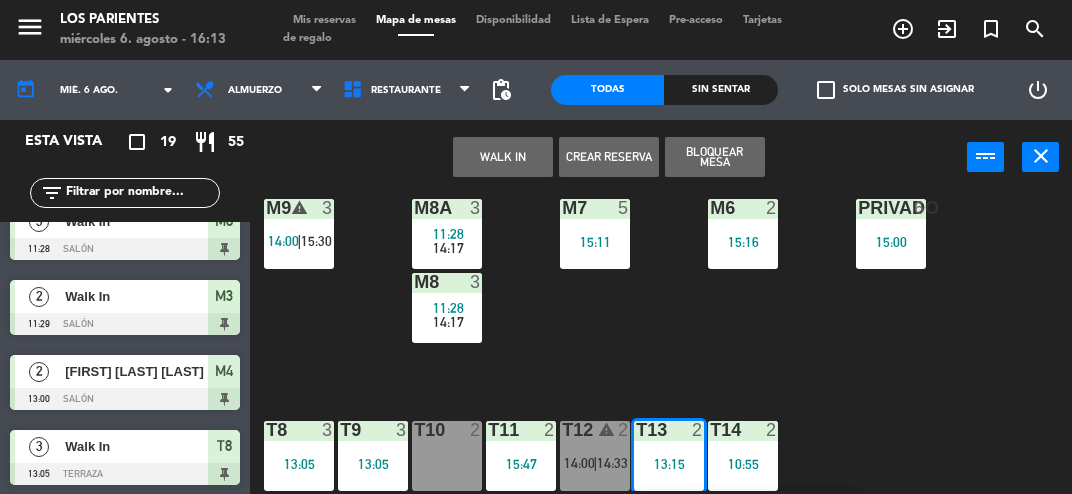 scroll, scrollTop: 0, scrollLeft: 0, axis: both 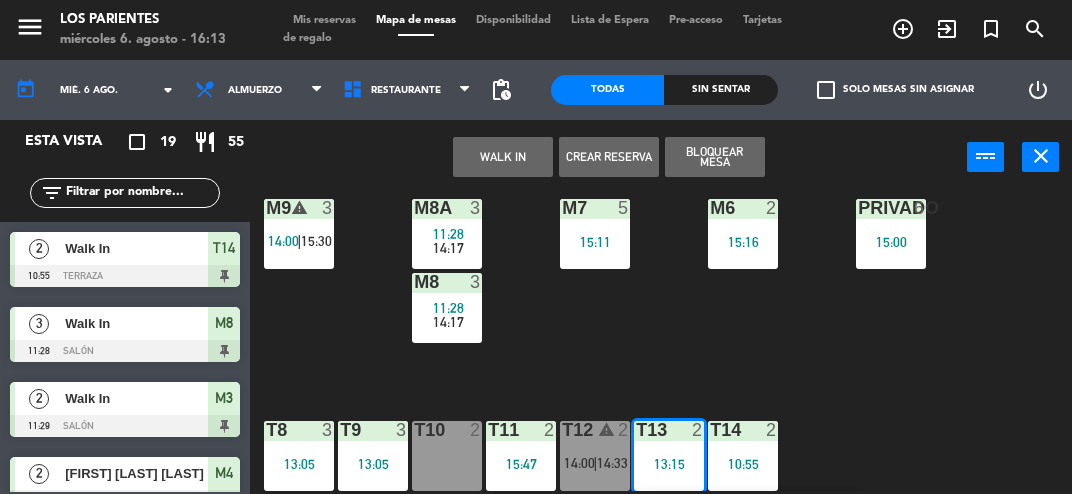click on "Walk In" at bounding box center [136, 248] 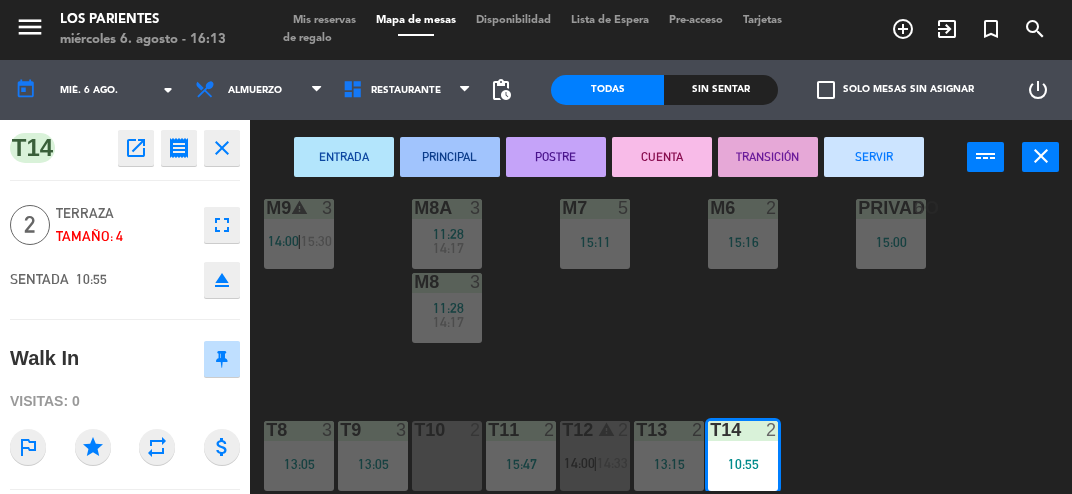 click on "SERVIR" at bounding box center [874, 157] 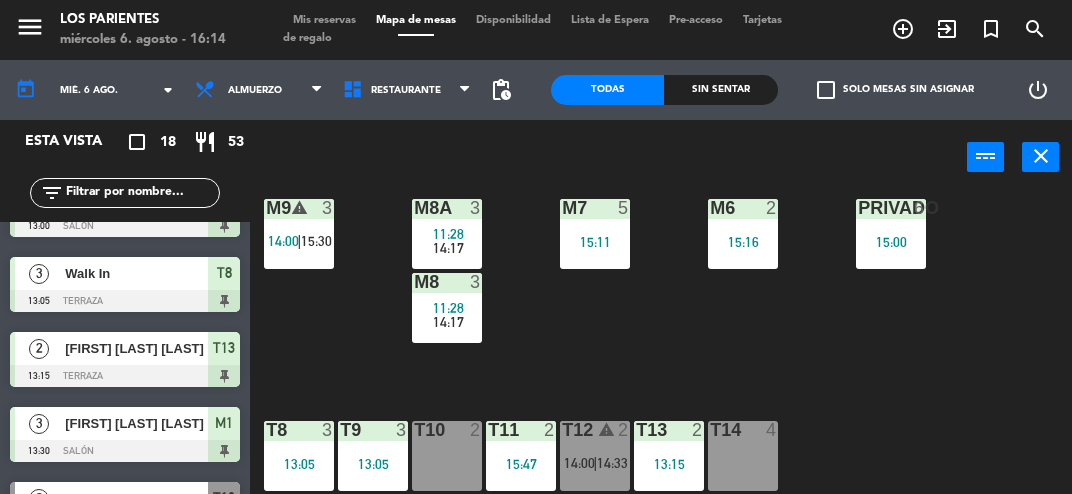 scroll, scrollTop: 200, scrollLeft: 0, axis: vertical 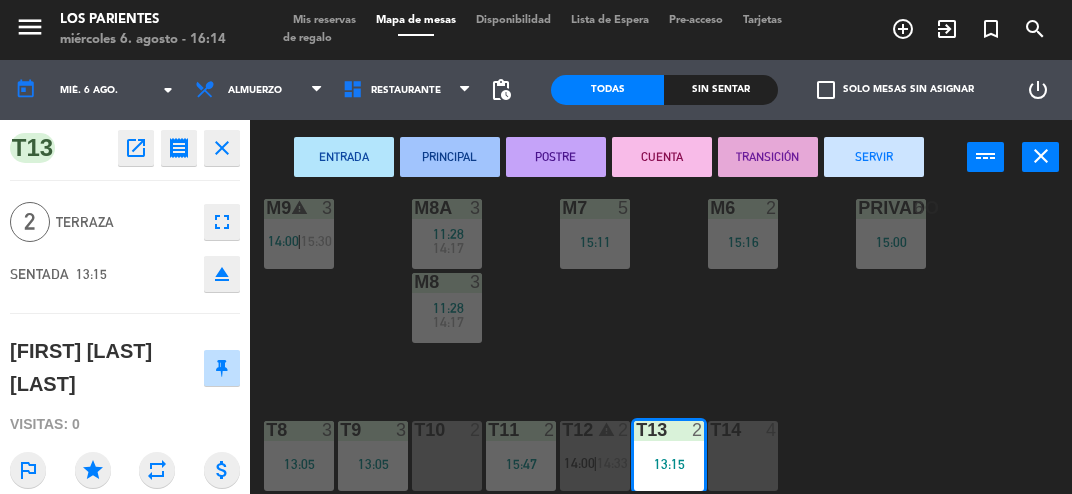 click on "SERVIR" at bounding box center [874, 157] 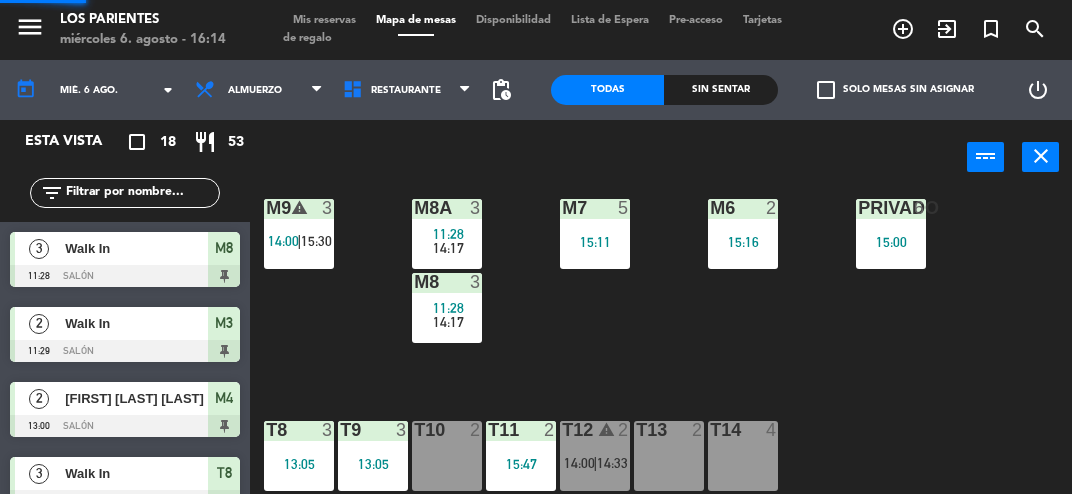 scroll, scrollTop: 0, scrollLeft: 0, axis: both 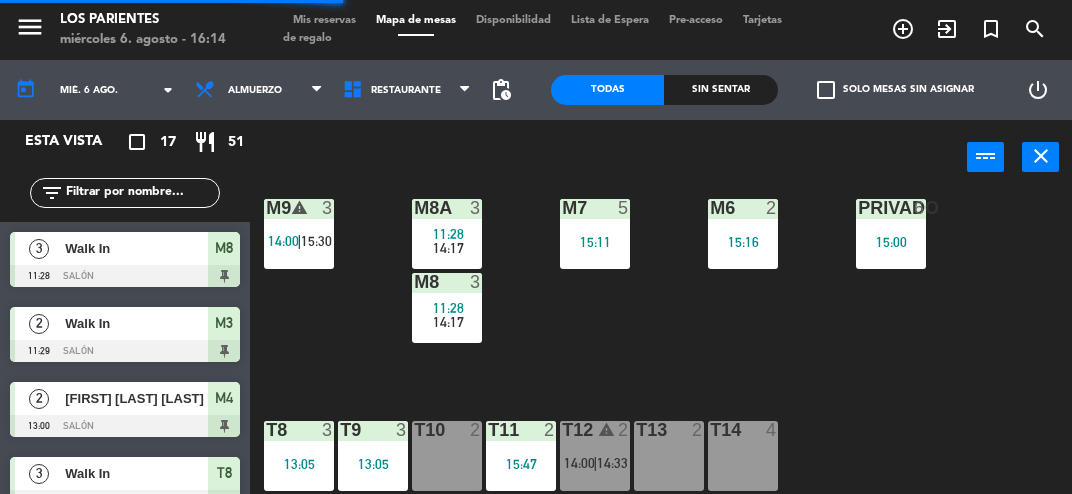 click on "14:33" at bounding box center [612, 463] 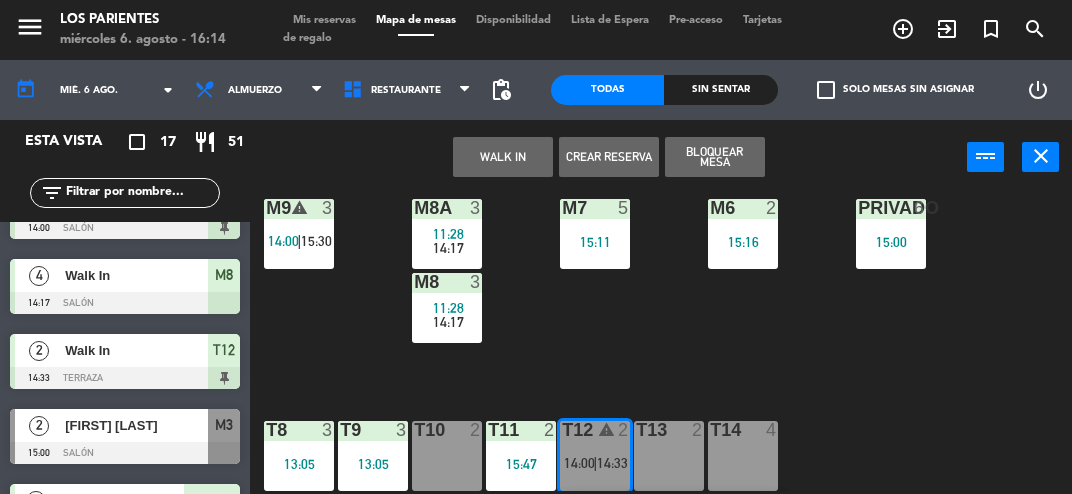 scroll, scrollTop: 570, scrollLeft: 0, axis: vertical 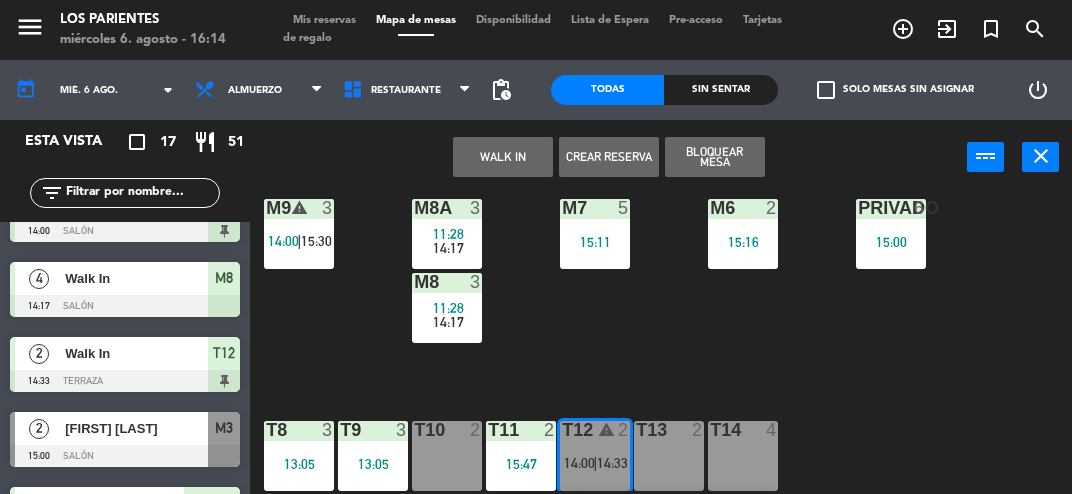 click on "Walk In" at bounding box center [136, 353] 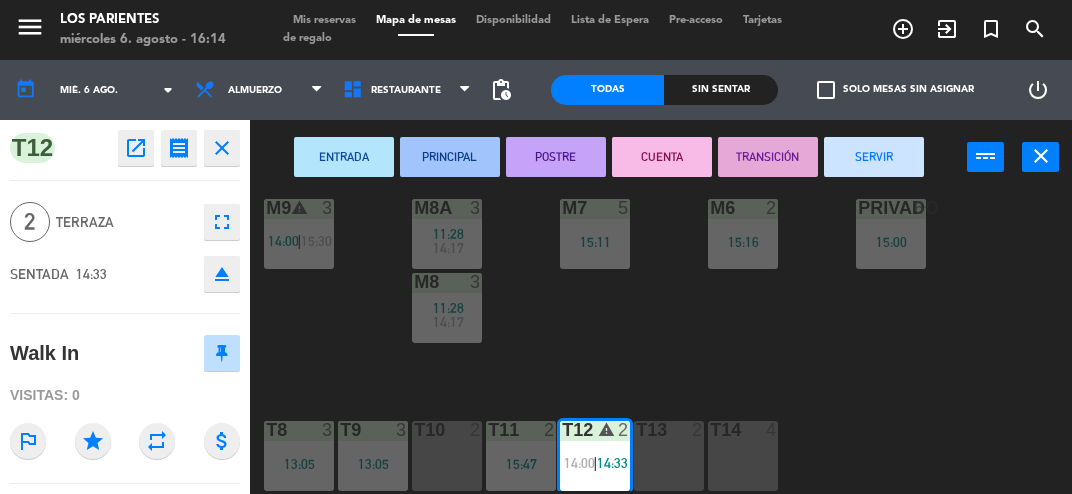 click on "SERVIR" at bounding box center [874, 157] 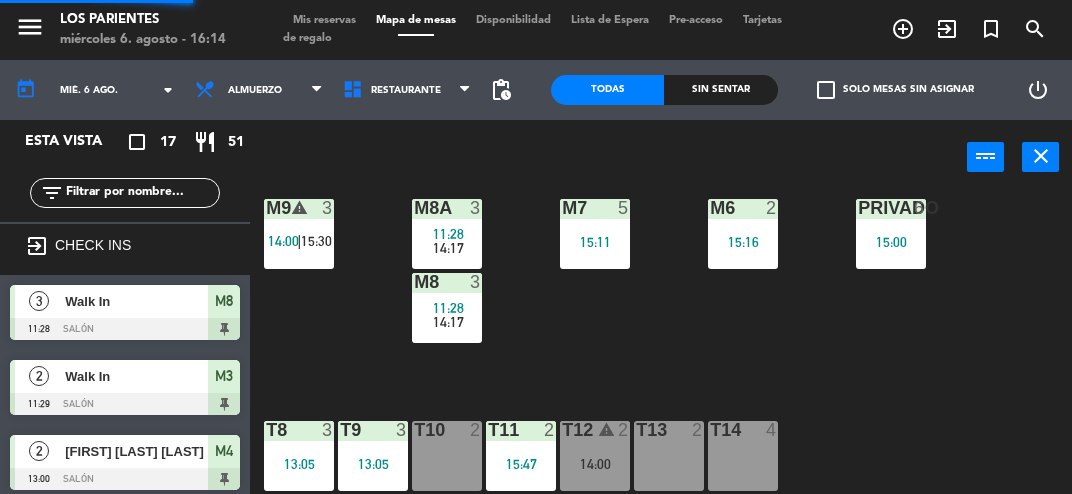 scroll, scrollTop: 0, scrollLeft: 0, axis: both 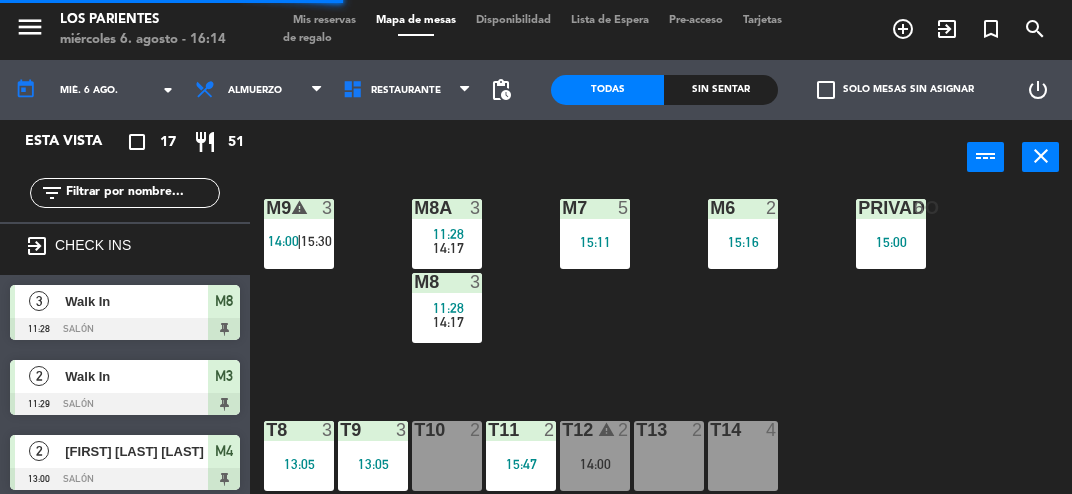 click on "warning" at bounding box center [595, 430] 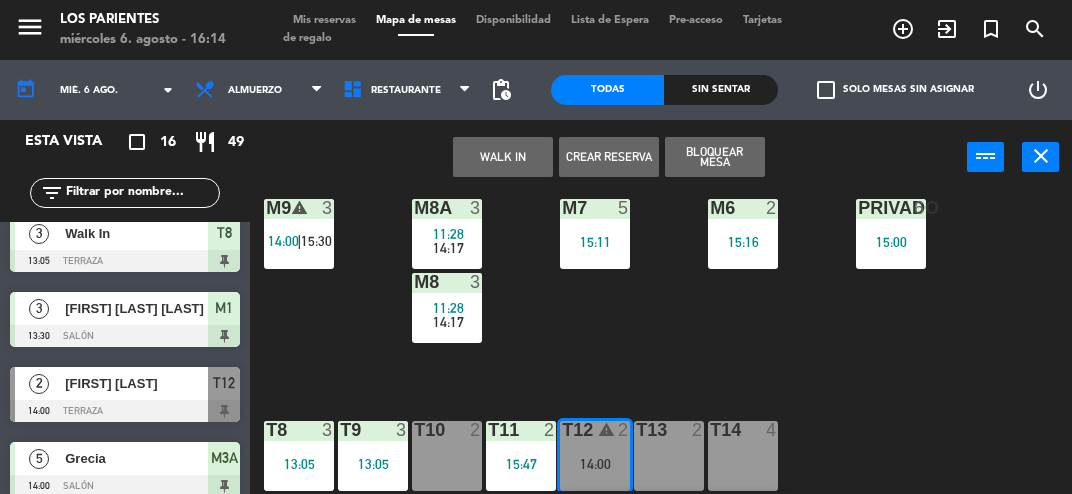 scroll, scrollTop: 238, scrollLeft: 0, axis: vertical 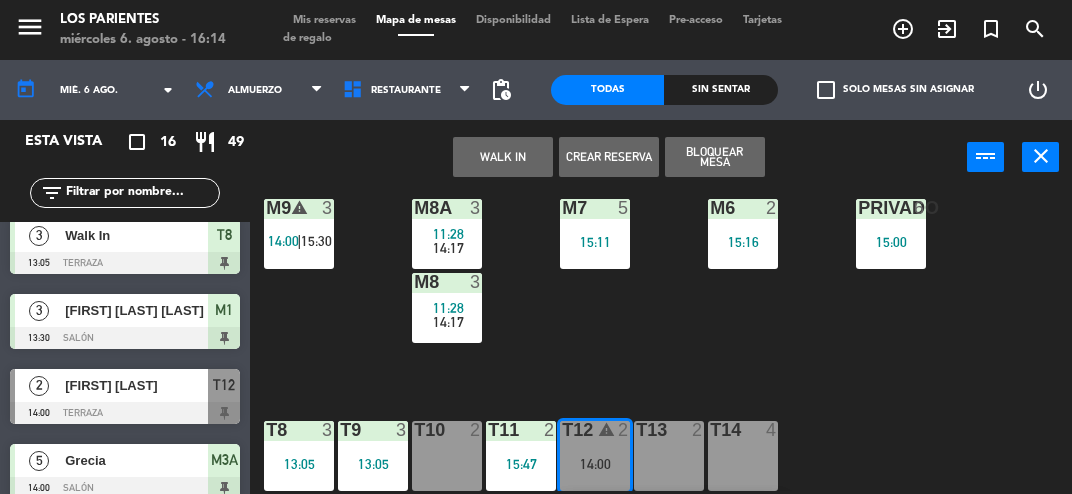 click on "[FIRST] [LAST]" at bounding box center [136, 385] 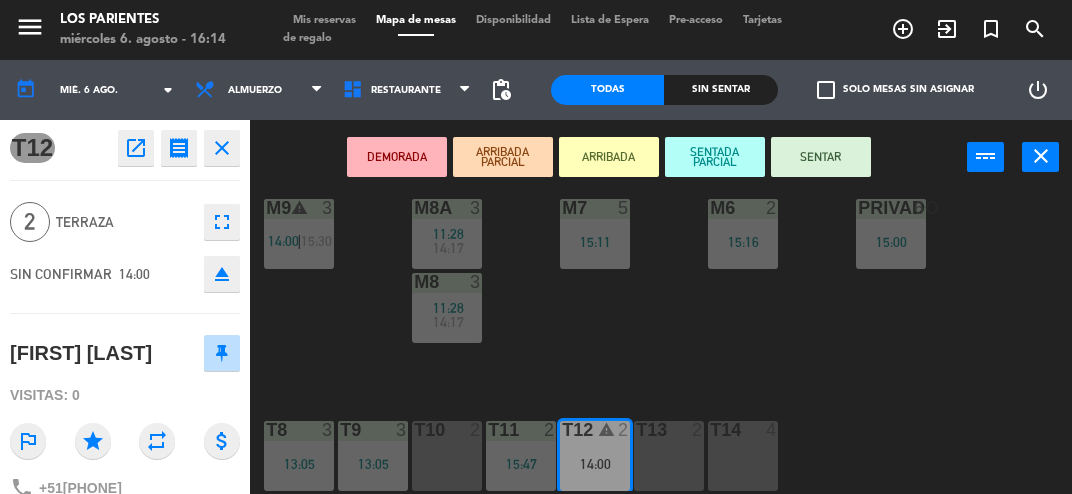click on "warning" at bounding box center [595, 430] 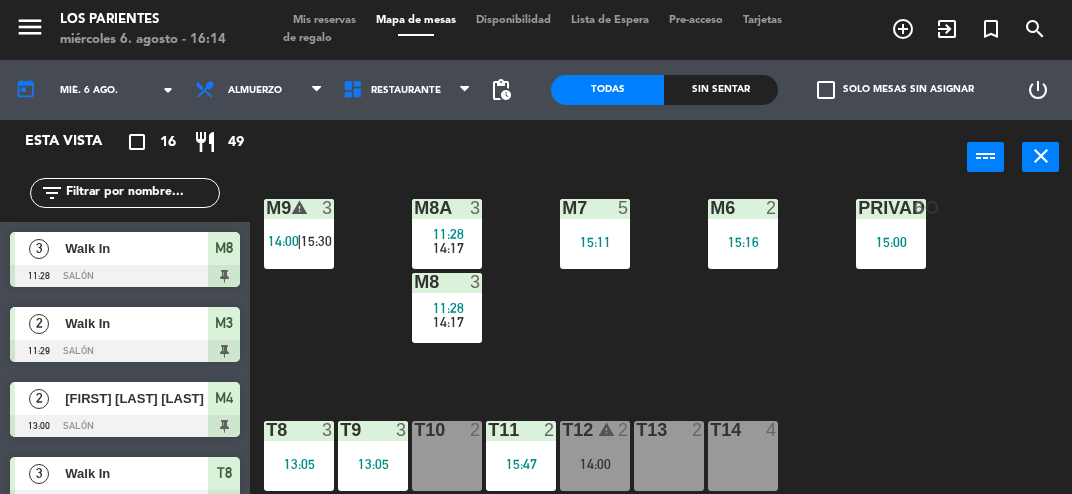 click on "Mis reservas" at bounding box center (324, 20) 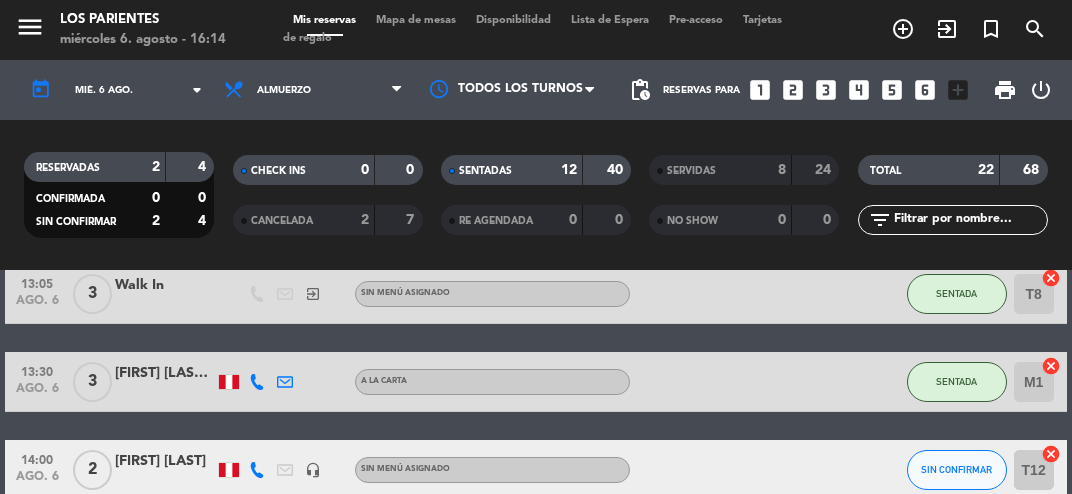 scroll, scrollTop: 180, scrollLeft: 0, axis: vertical 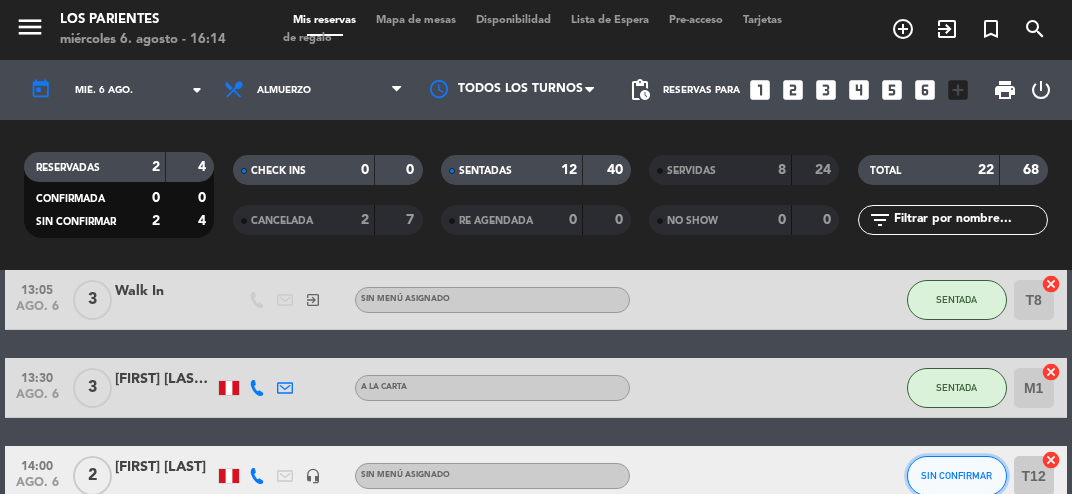 click on "SIN CONFIRMAR" 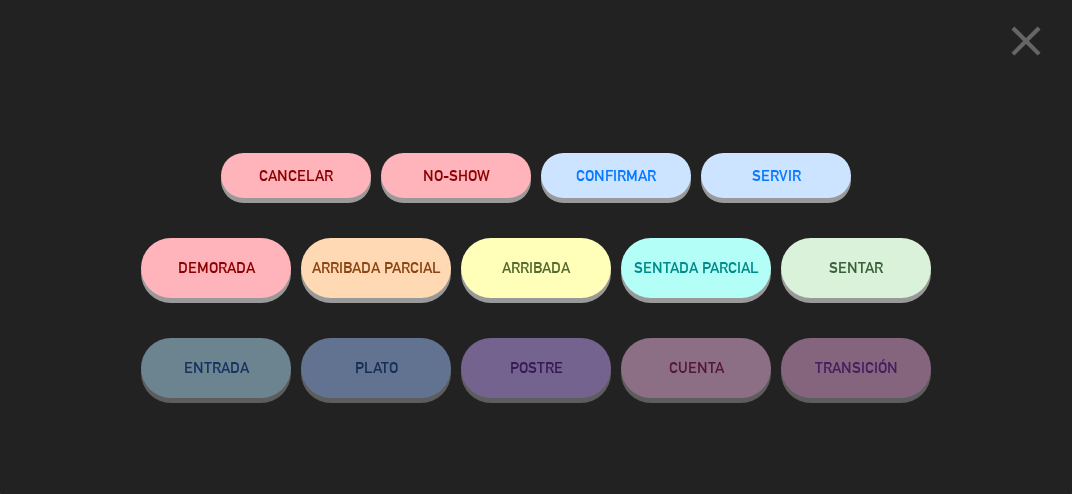 click on "NO-SHOW" 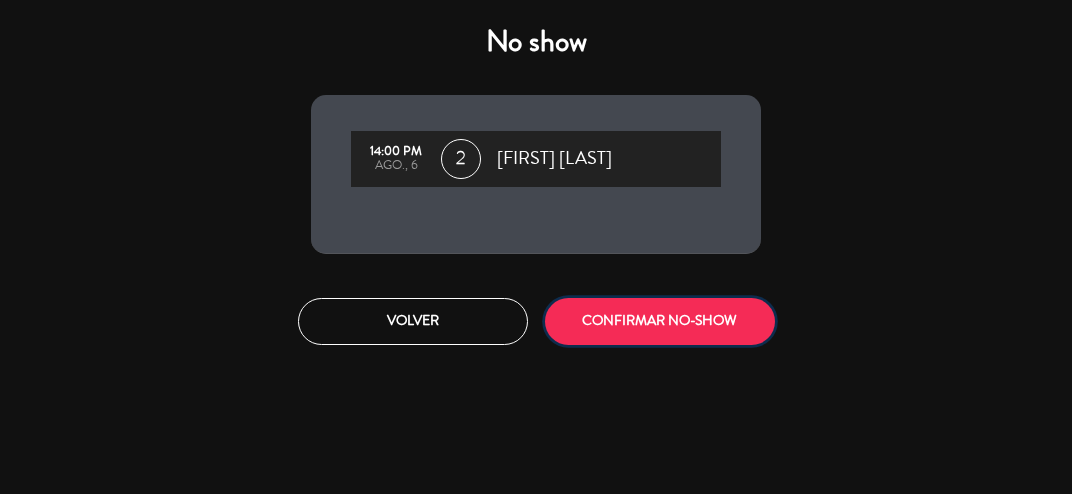 click on "CONFIRMAR NO-SHOW" 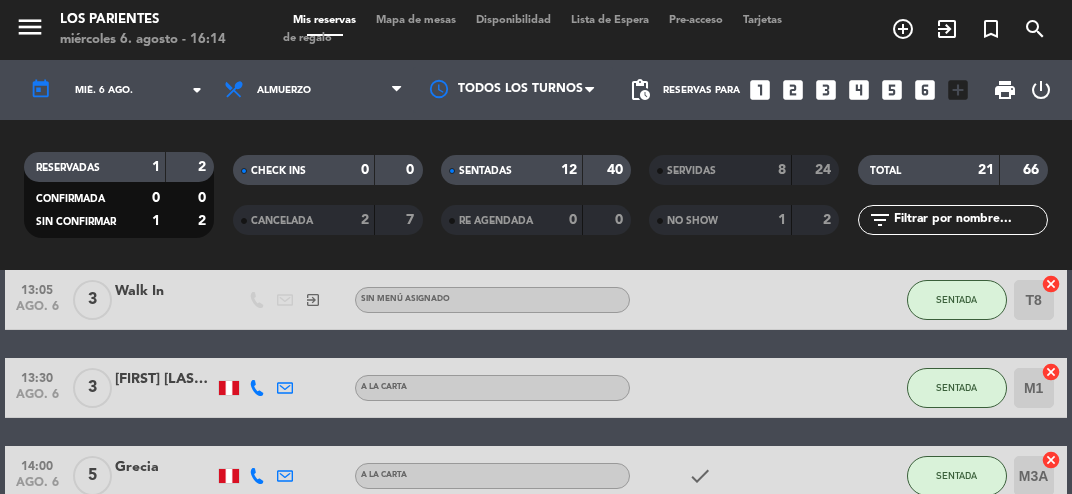 click on "Mapa de mesas" at bounding box center (416, 20) 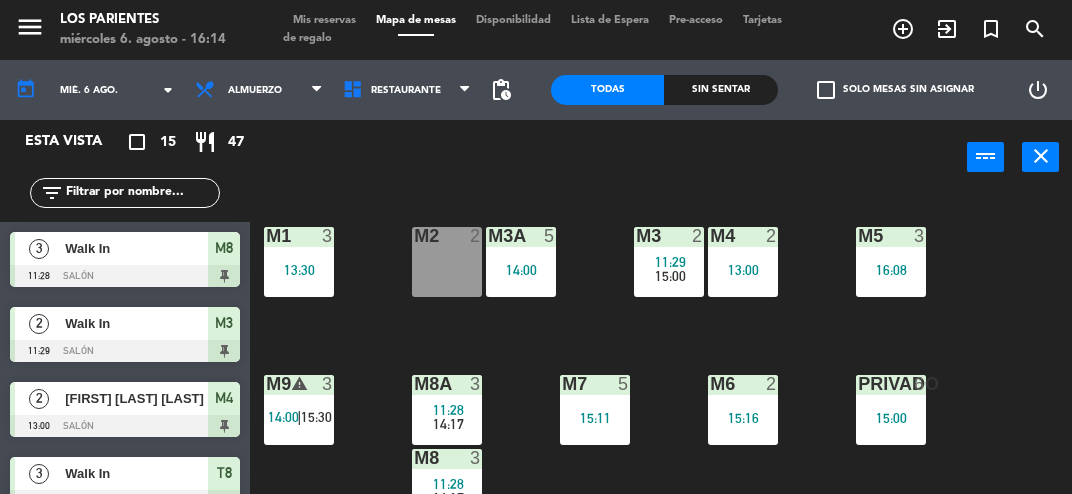 scroll, scrollTop: 80, scrollLeft: 0, axis: vertical 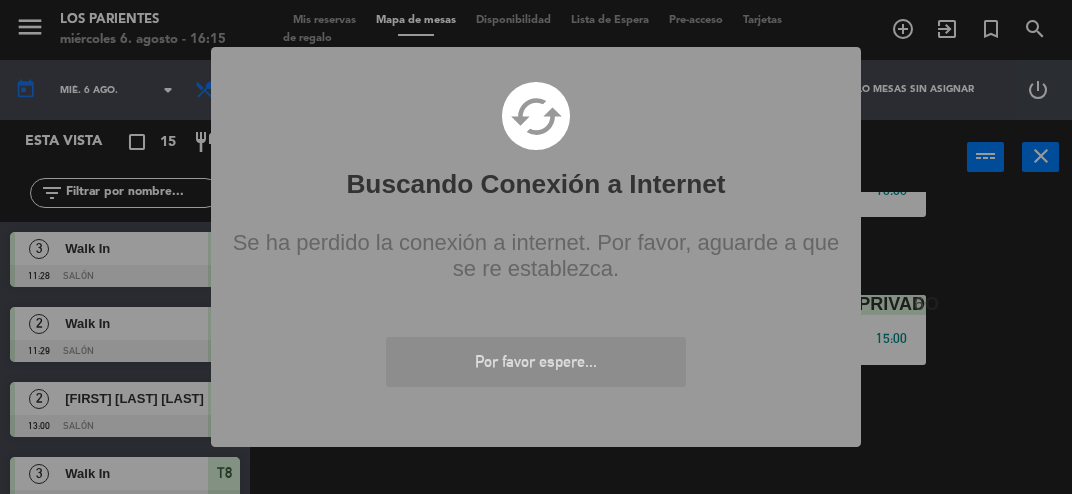 click on "? ! i     Buscando Conexión a Internet × cached Se ha perdido la conexión a internet. Por favor, aguarde a que se re establezca. Por favor espere... OK Cancel" at bounding box center (536, 247) 